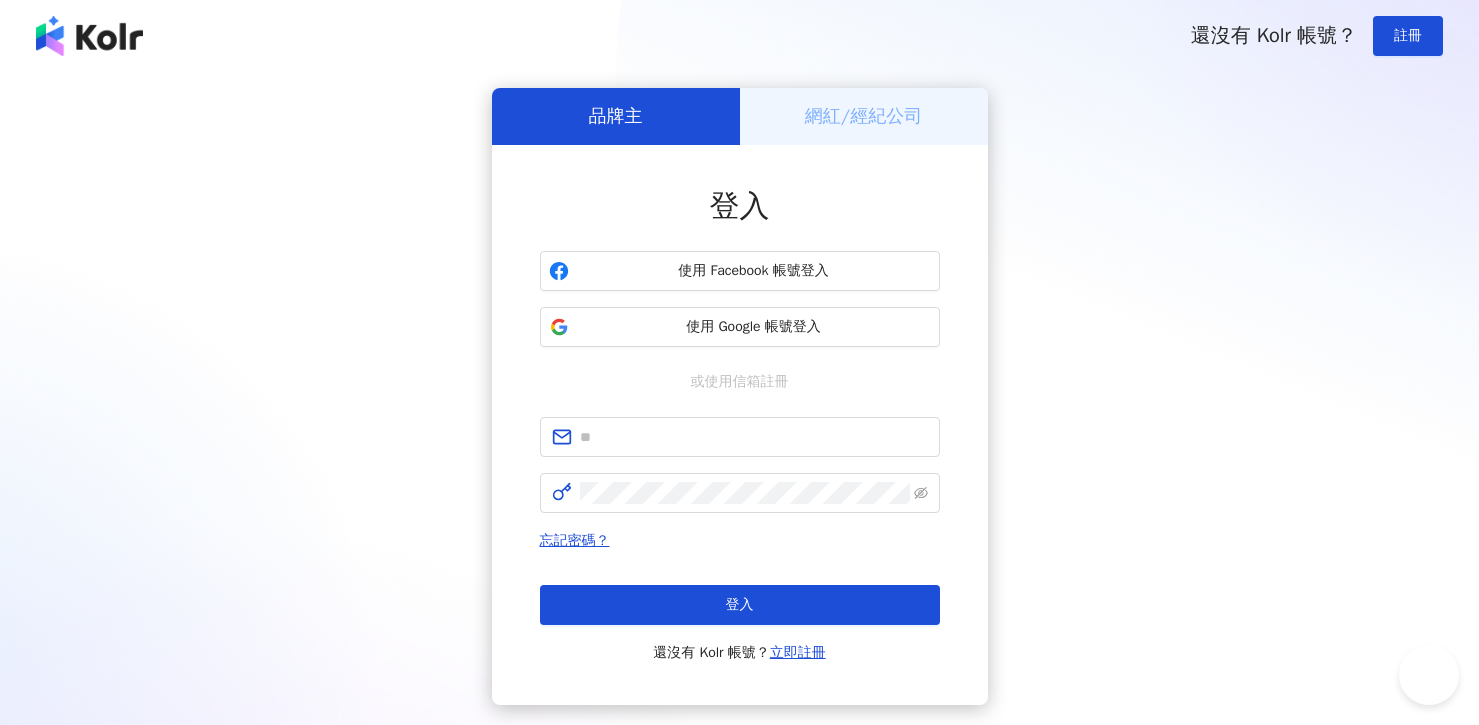 scroll, scrollTop: 0, scrollLeft: 0, axis: both 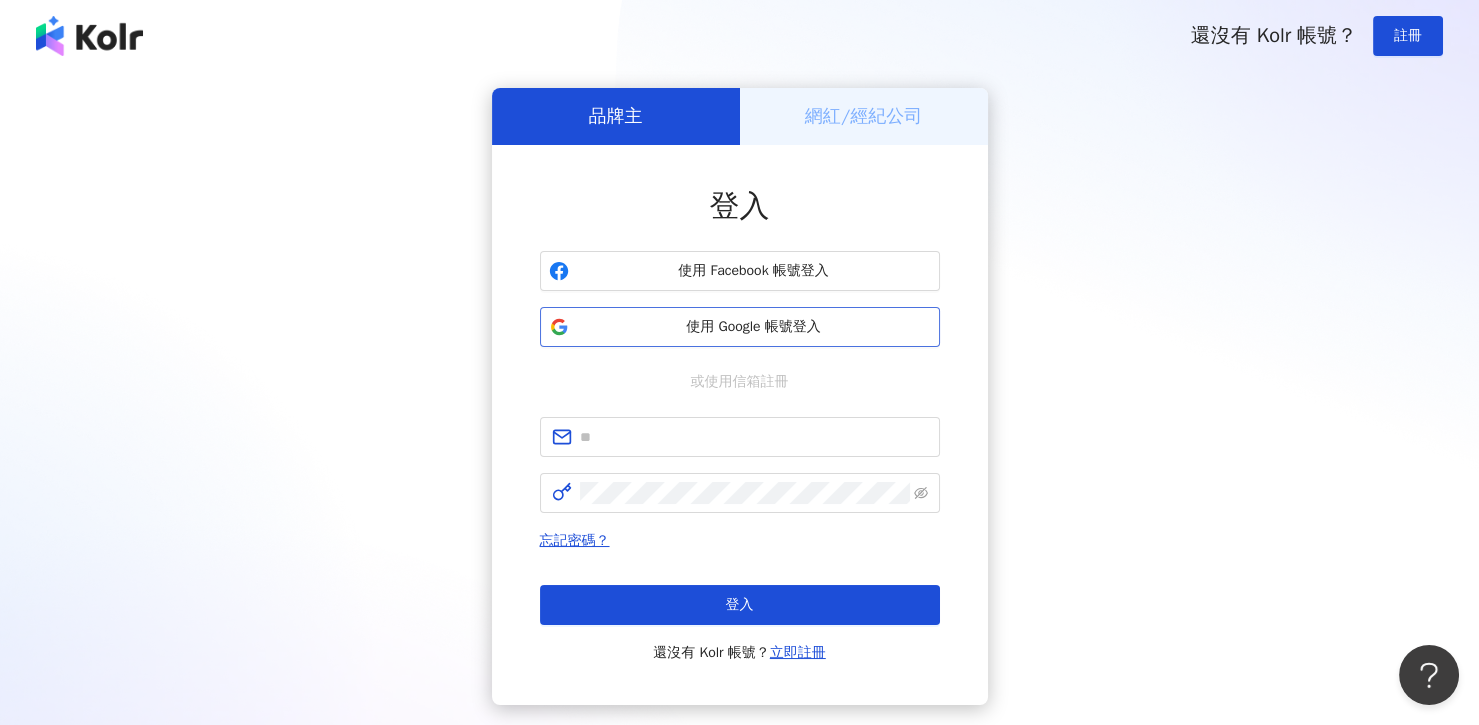 click on "使用 Google 帳號登入" at bounding box center [754, 327] 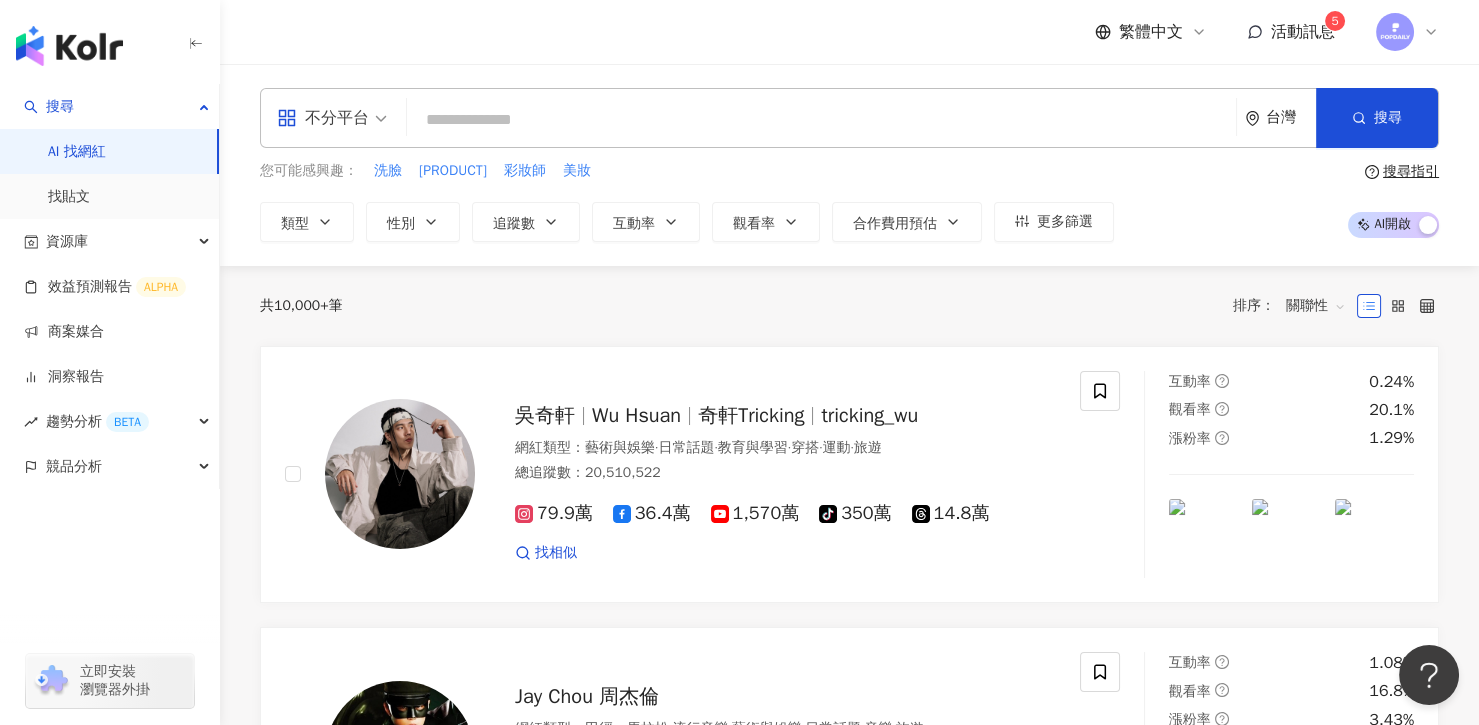click at bounding box center (821, 120) 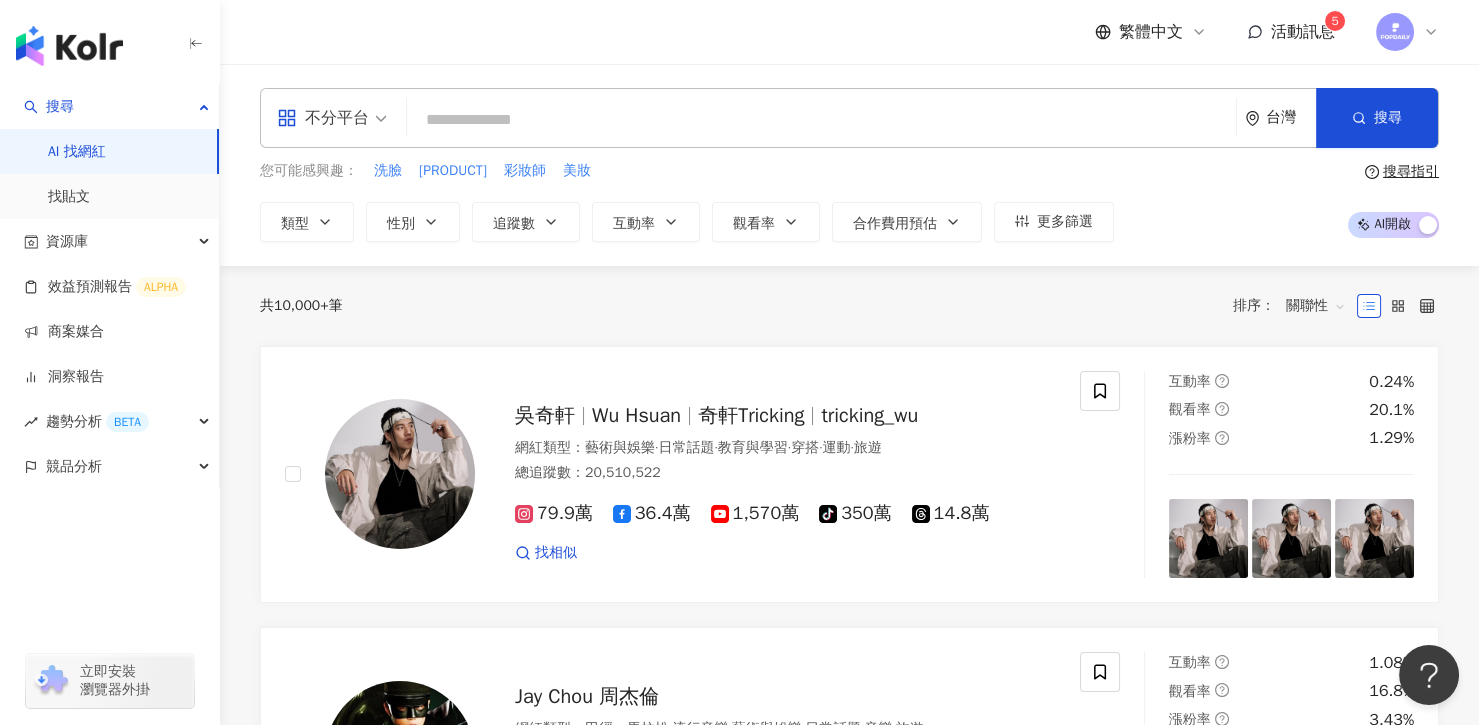 click at bounding box center (821, 120) 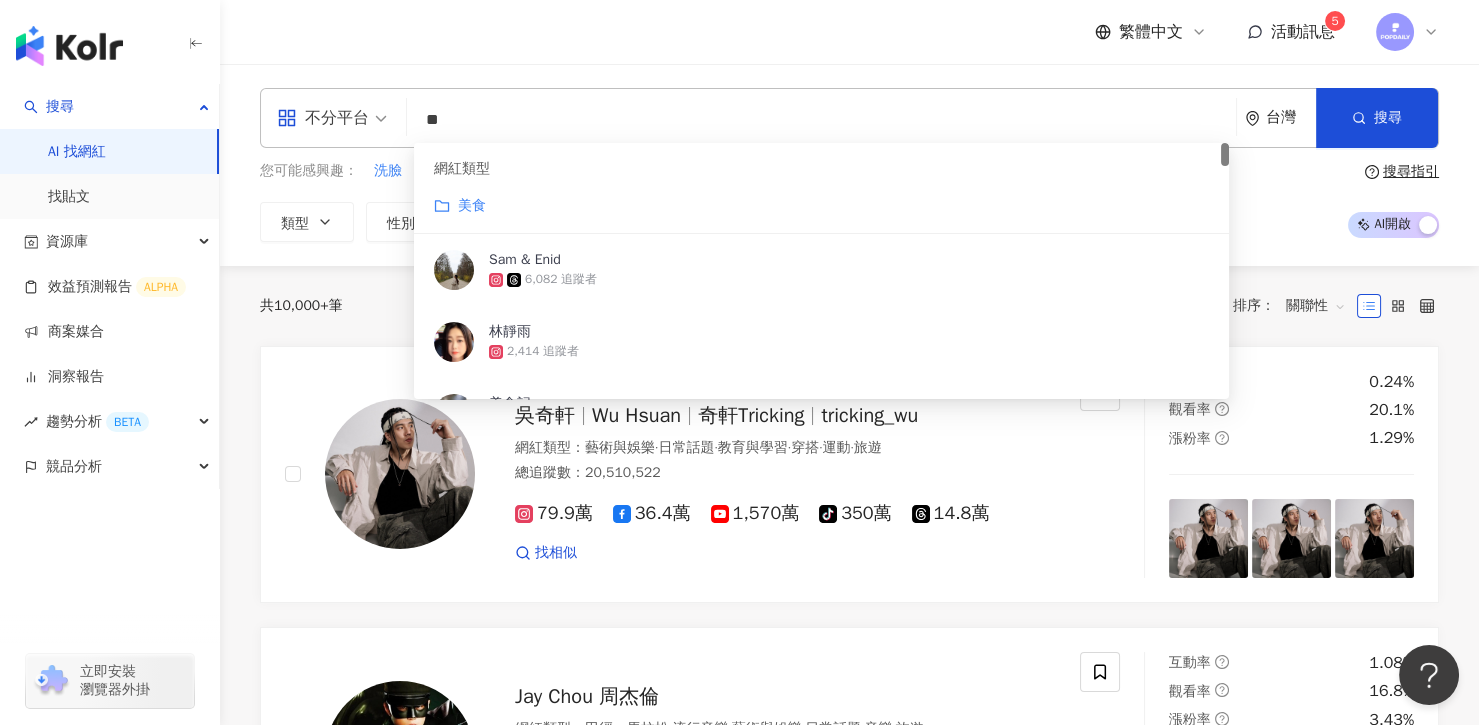 type on "**" 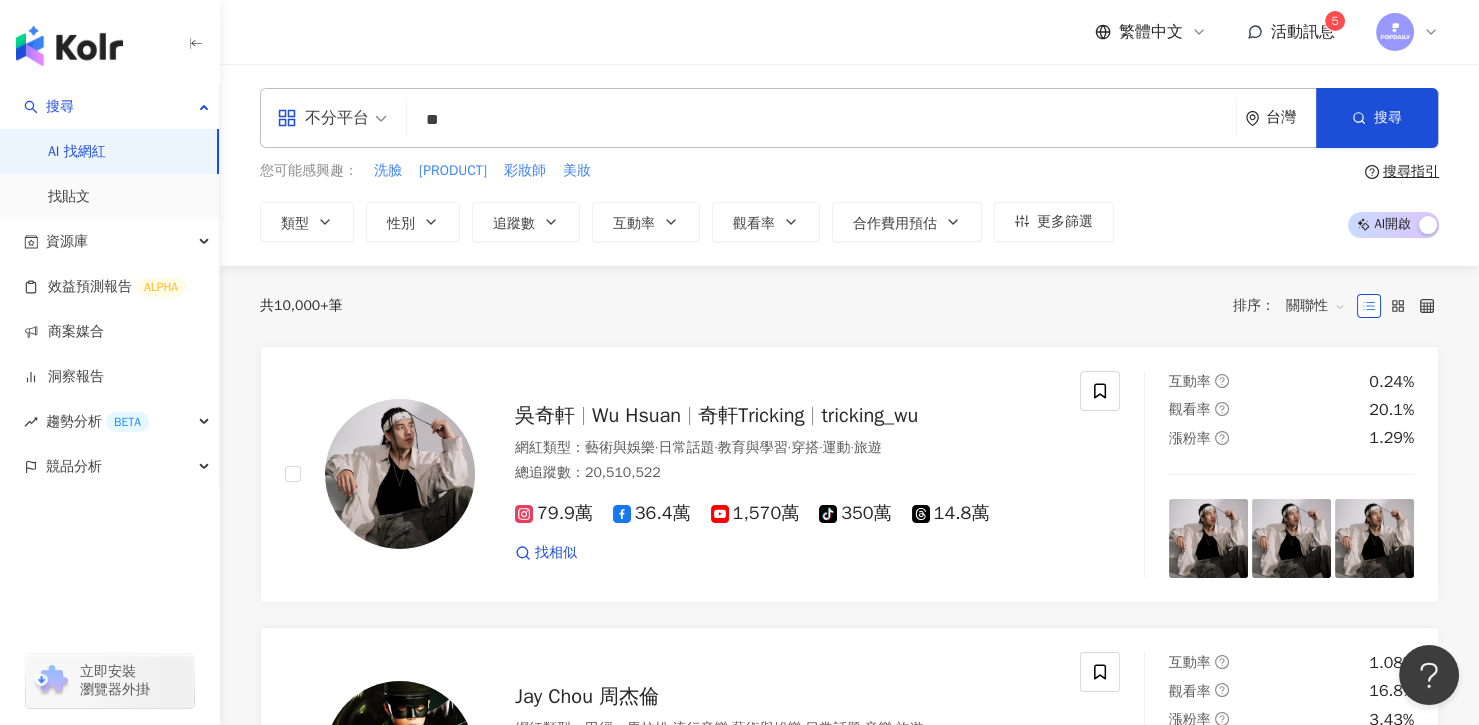 click on "不分平台" at bounding box center [323, 118] 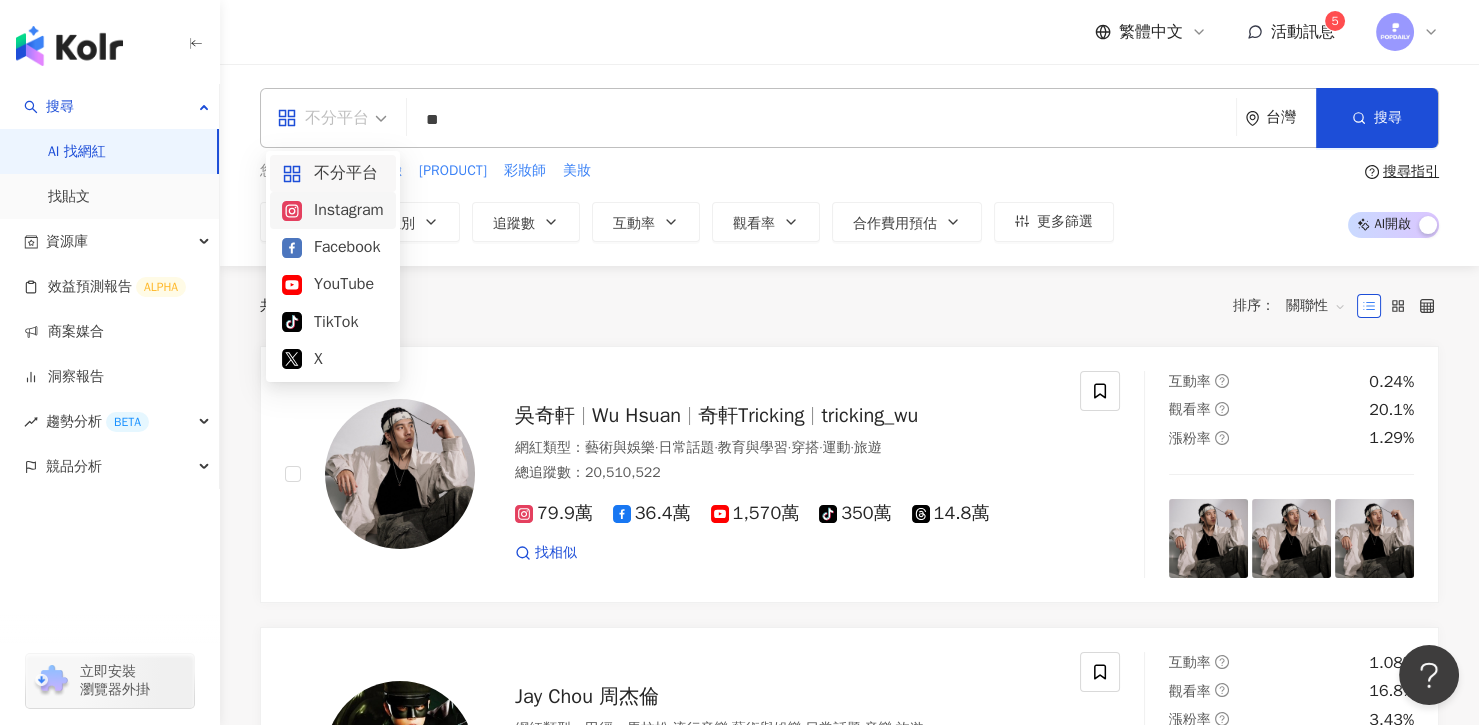 click on "Instagram" at bounding box center [333, 210] 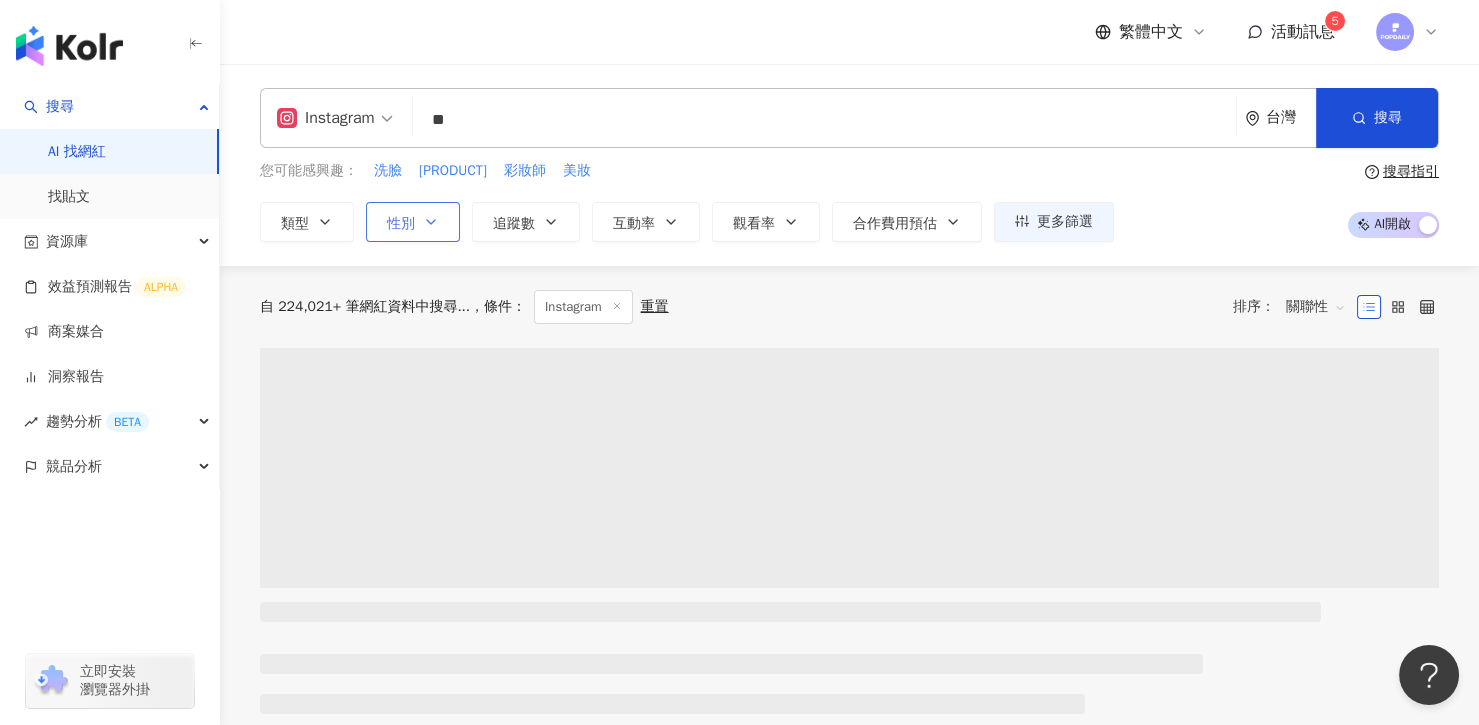 click on "性別" at bounding box center (401, 224) 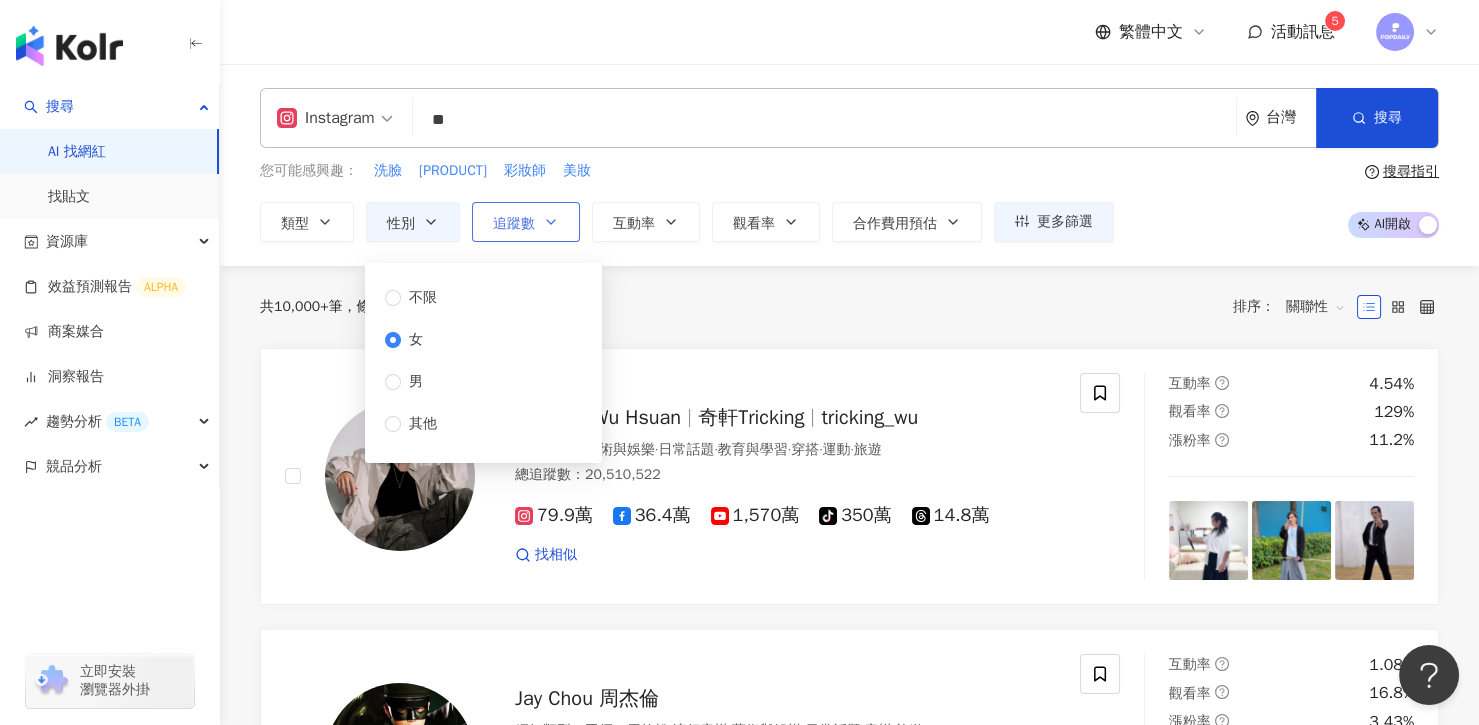 click 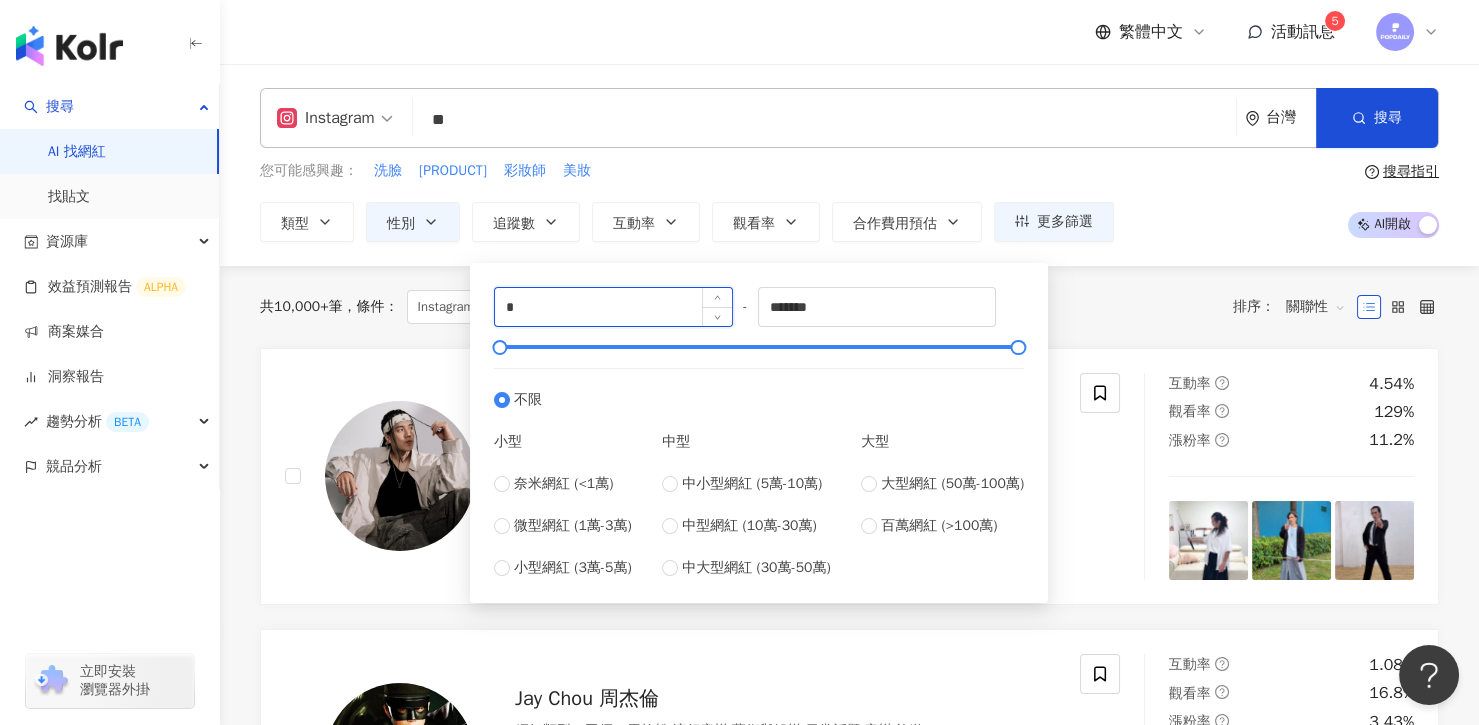 click on "*" at bounding box center (613, 307) 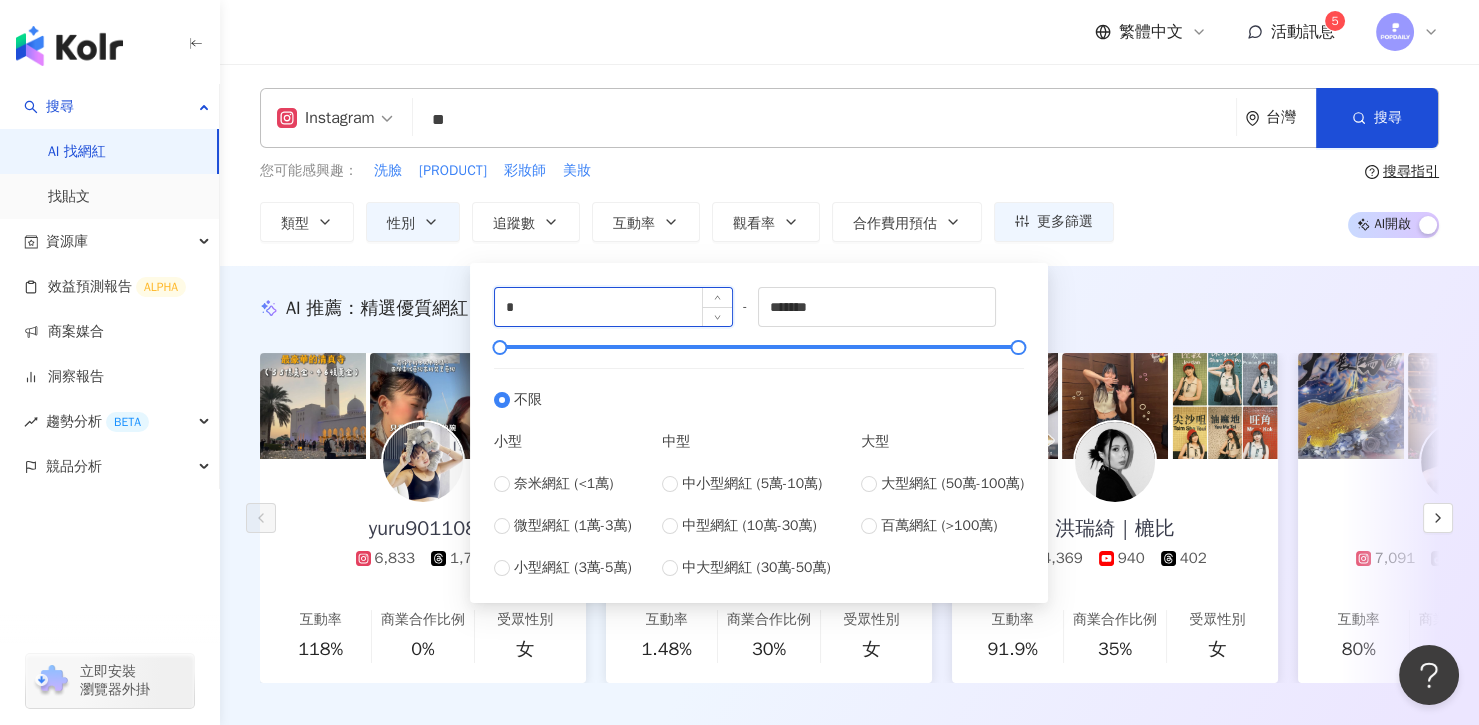 click on "*" at bounding box center [613, 307] 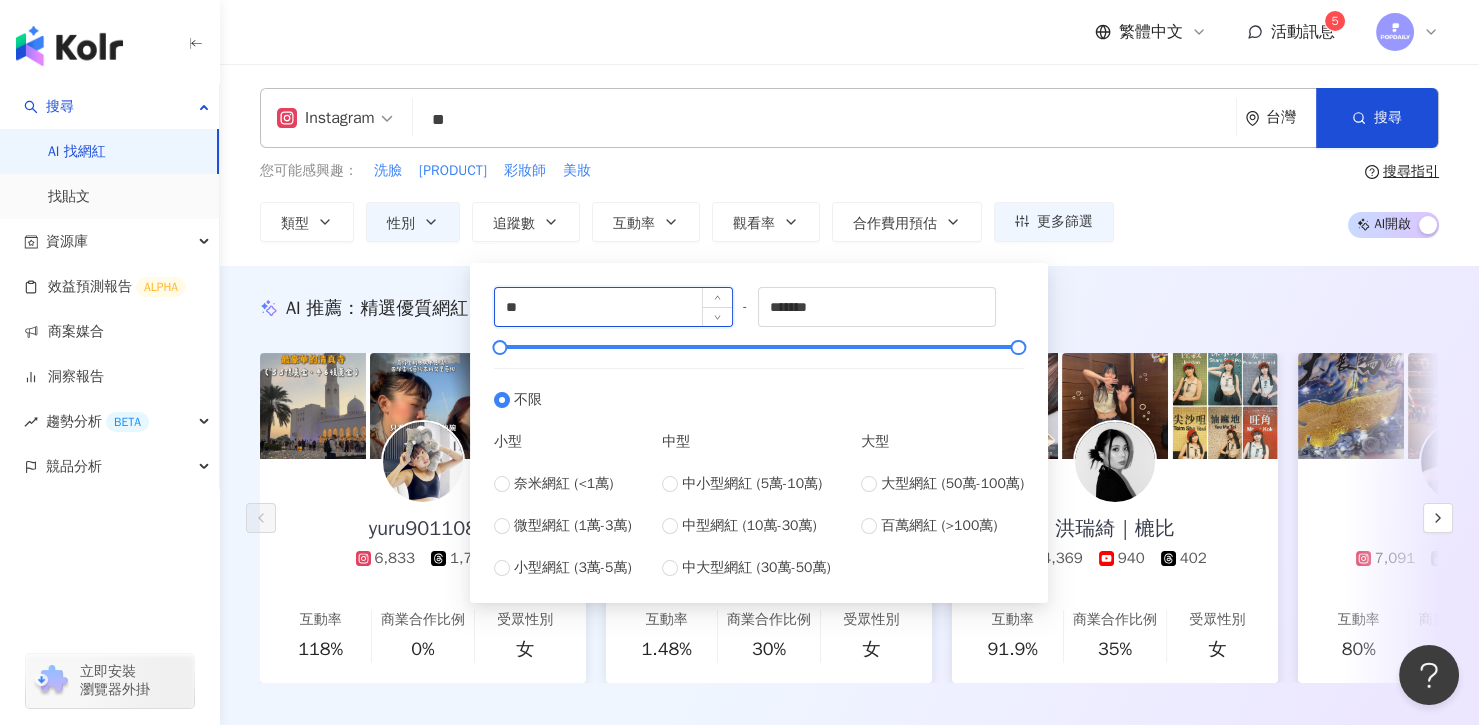 type on "*" 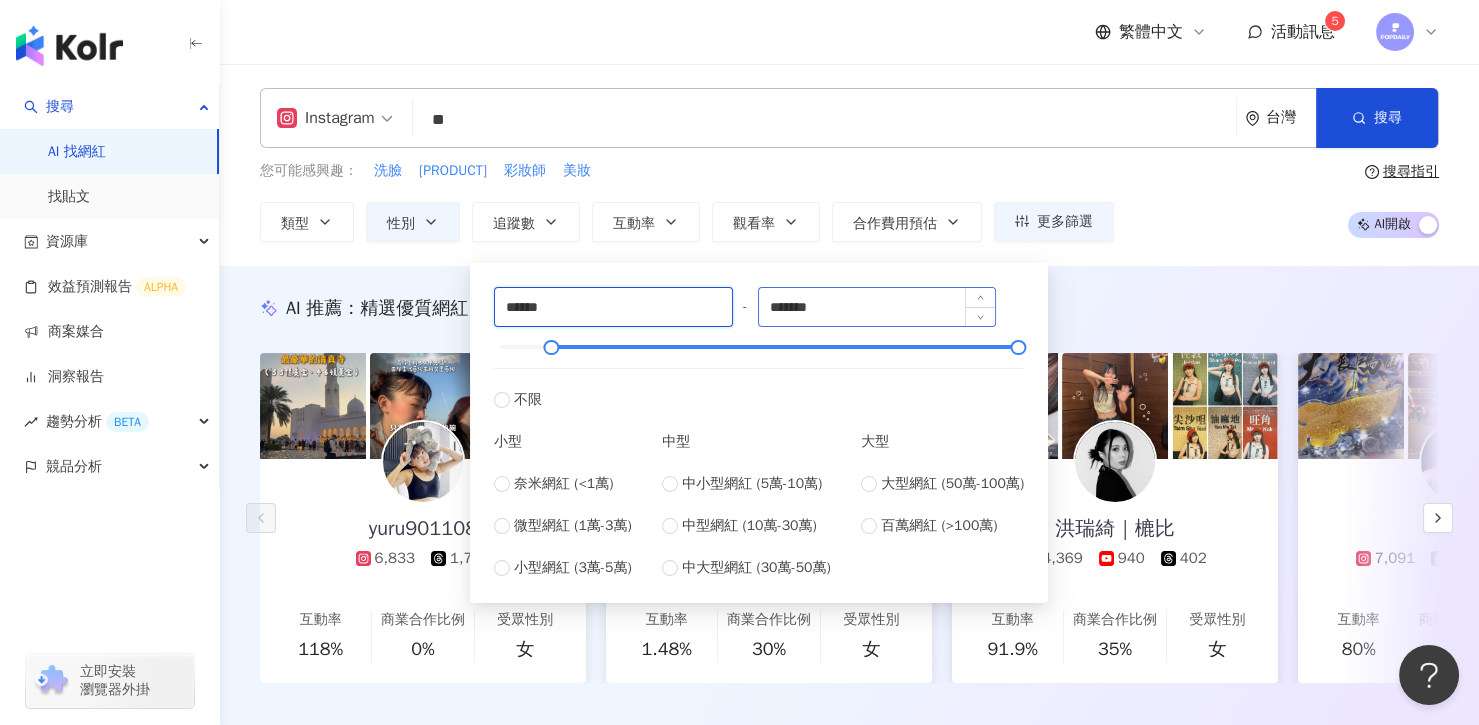 type on "******" 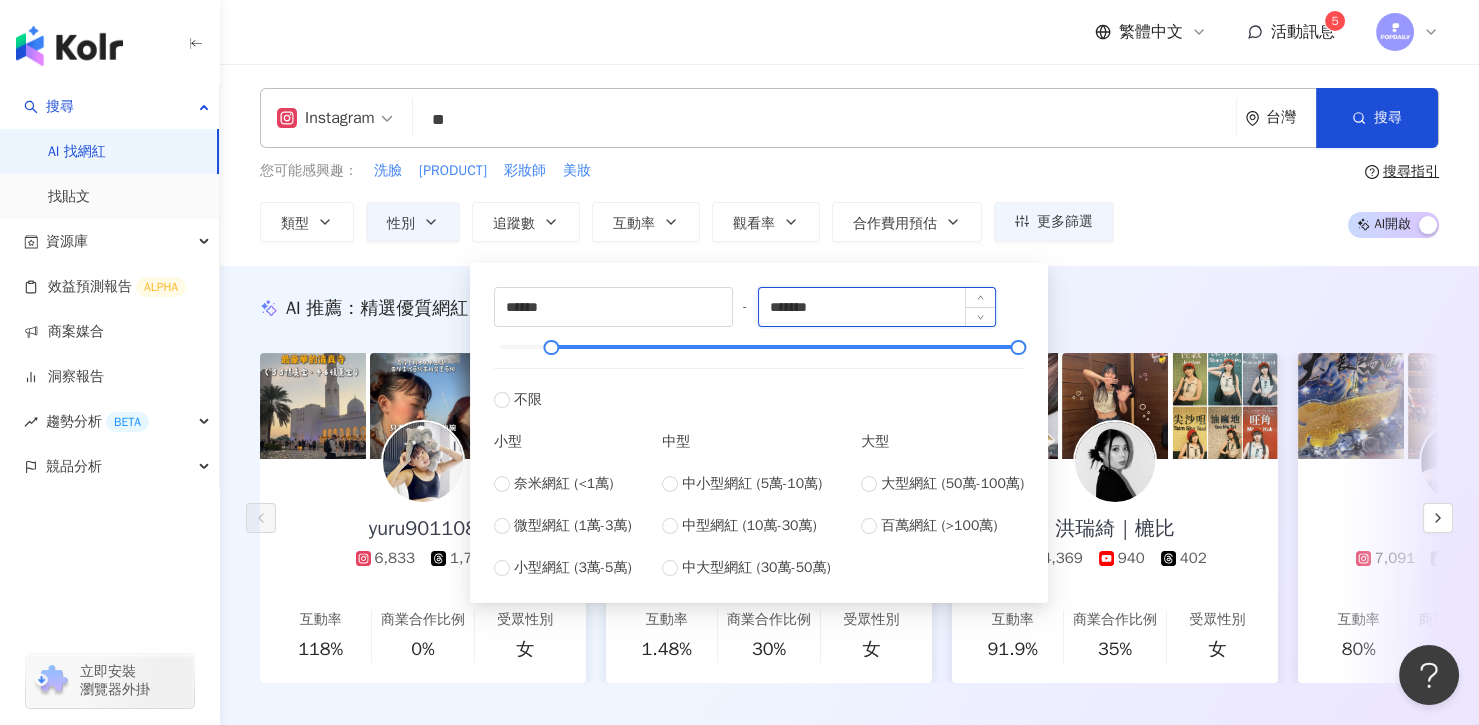 drag, startPoint x: 866, startPoint y: 308, endPoint x: 773, endPoint y: 308, distance: 93 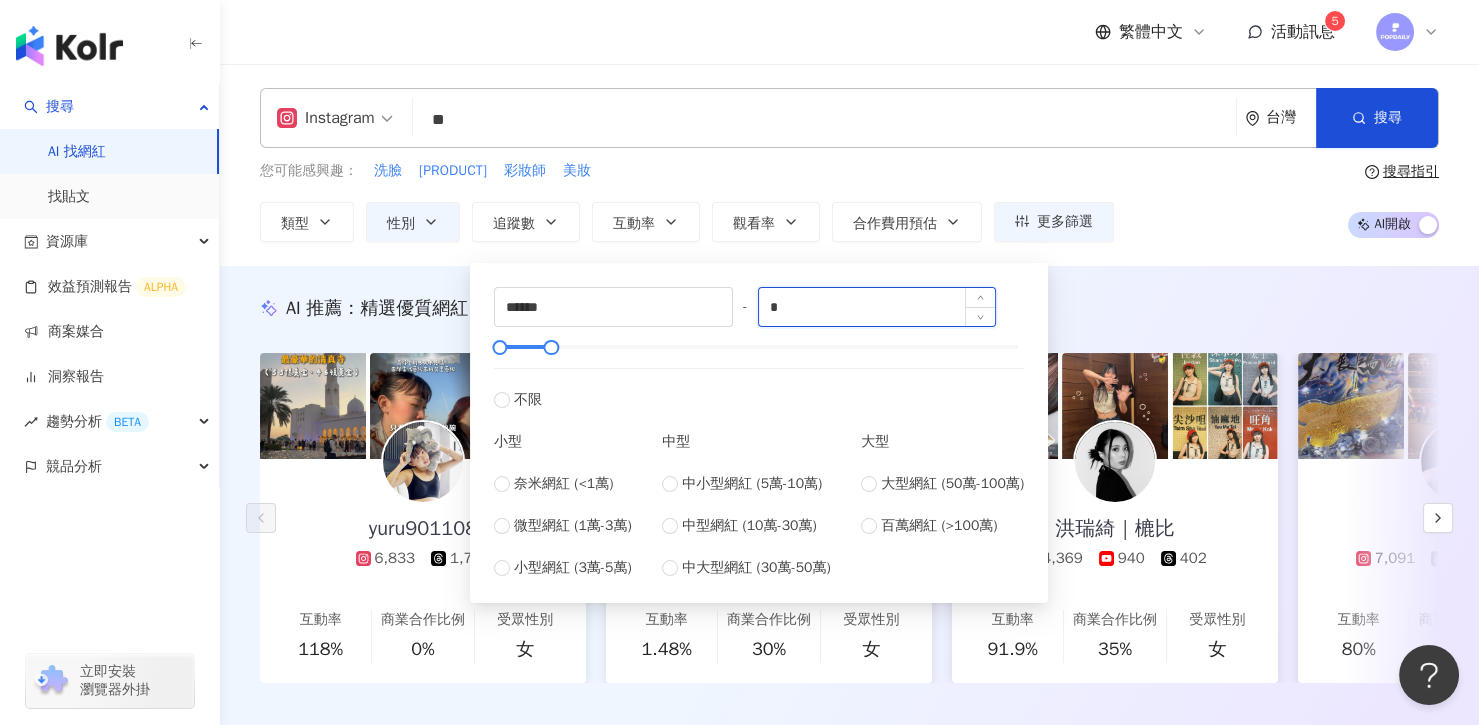 type on "*" 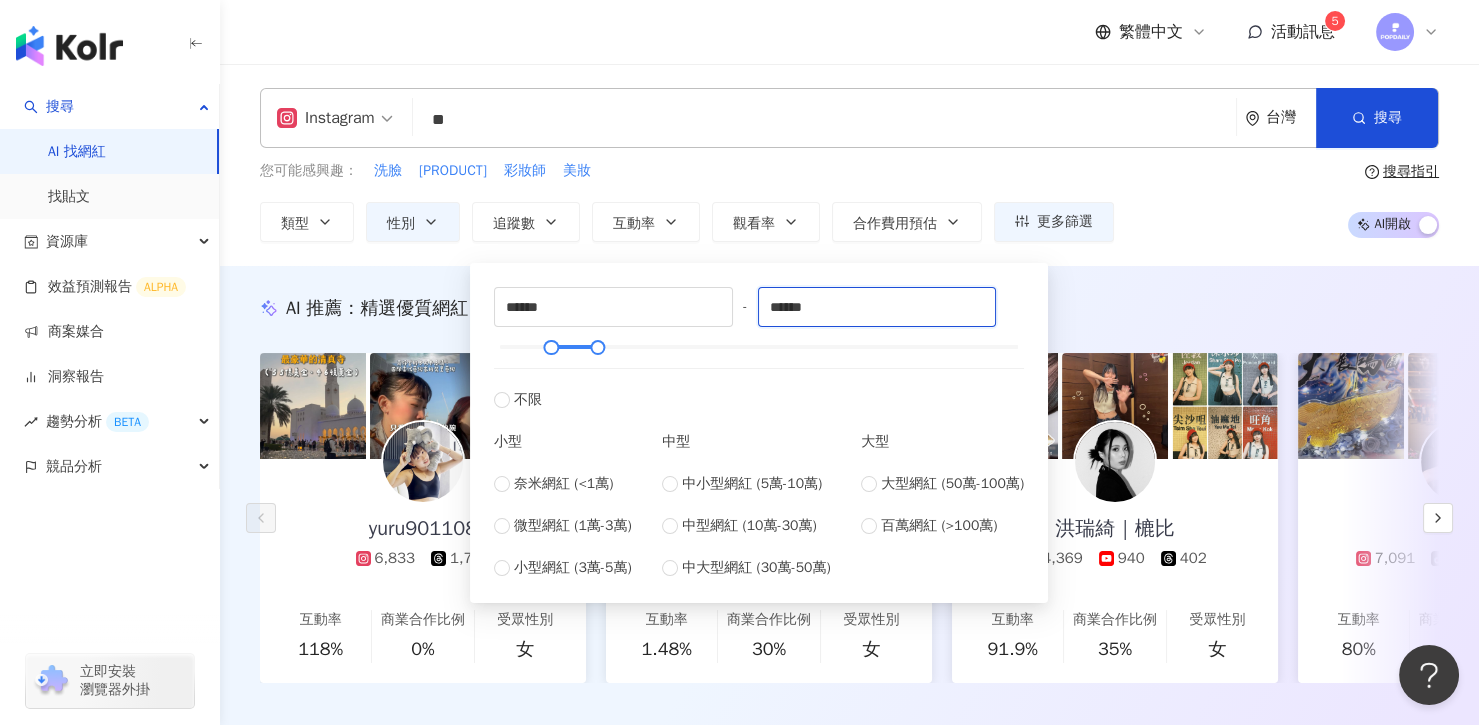 type on "******" 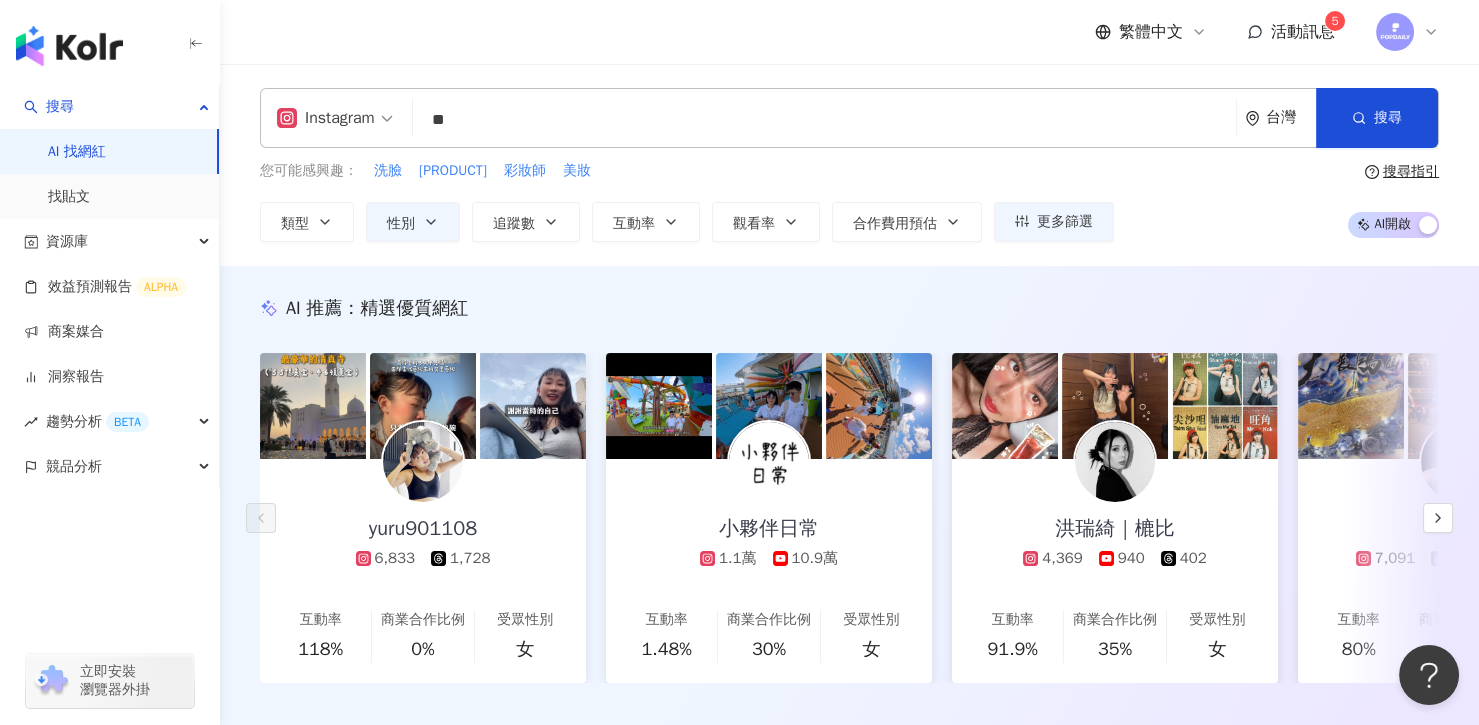 click on "您可能感興趣： [PRODUCT]  [PRODUCT]  [JOB_TITLE]  [CATEGORY]  類型 性別 追蹤數 互動率 觀看率 合作費用預估  更多篩選 不限 [GENDER] [GENDER] [GENDER] ******  -  ****** 不限 小型 奈米網紅 (<[NUMBER]) 微型網紅 ([NUMBER]-[NUMBER]) 小型網紅 ([NUMBER]-[NUMBER]) 中型 中小型網紅 ([NUMBER]-[NUMBER]) 中型網紅 ([NUMBER]-[NUMBER]) 中大型網紅 ([NUMBER]-[NUMBER]) 大型 大型網紅 ([NUMBER]-[NUMBER]) 百萬網紅 (>[NUMBER]) 搜尋指引 AI  開啟 AI  關閉" at bounding box center [849, 201] 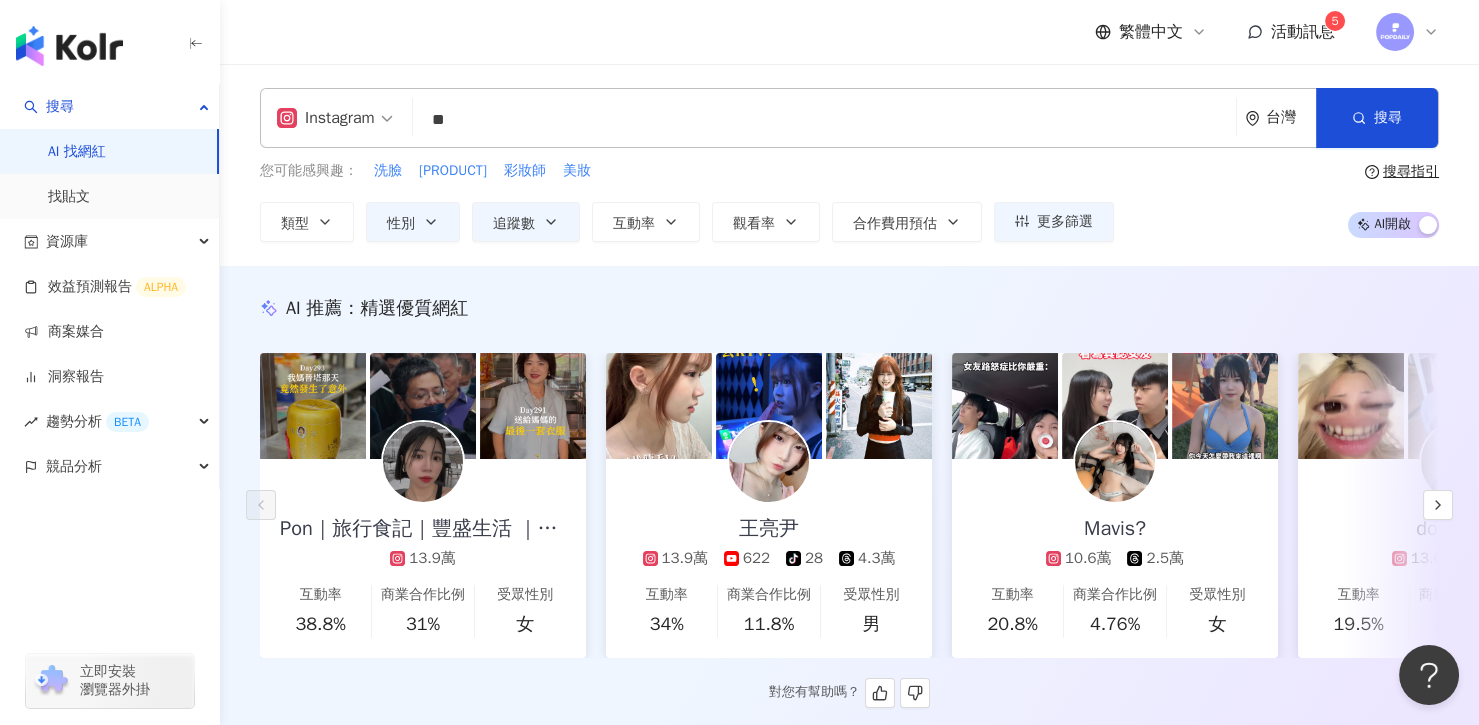click at bounding box center [423, 462] 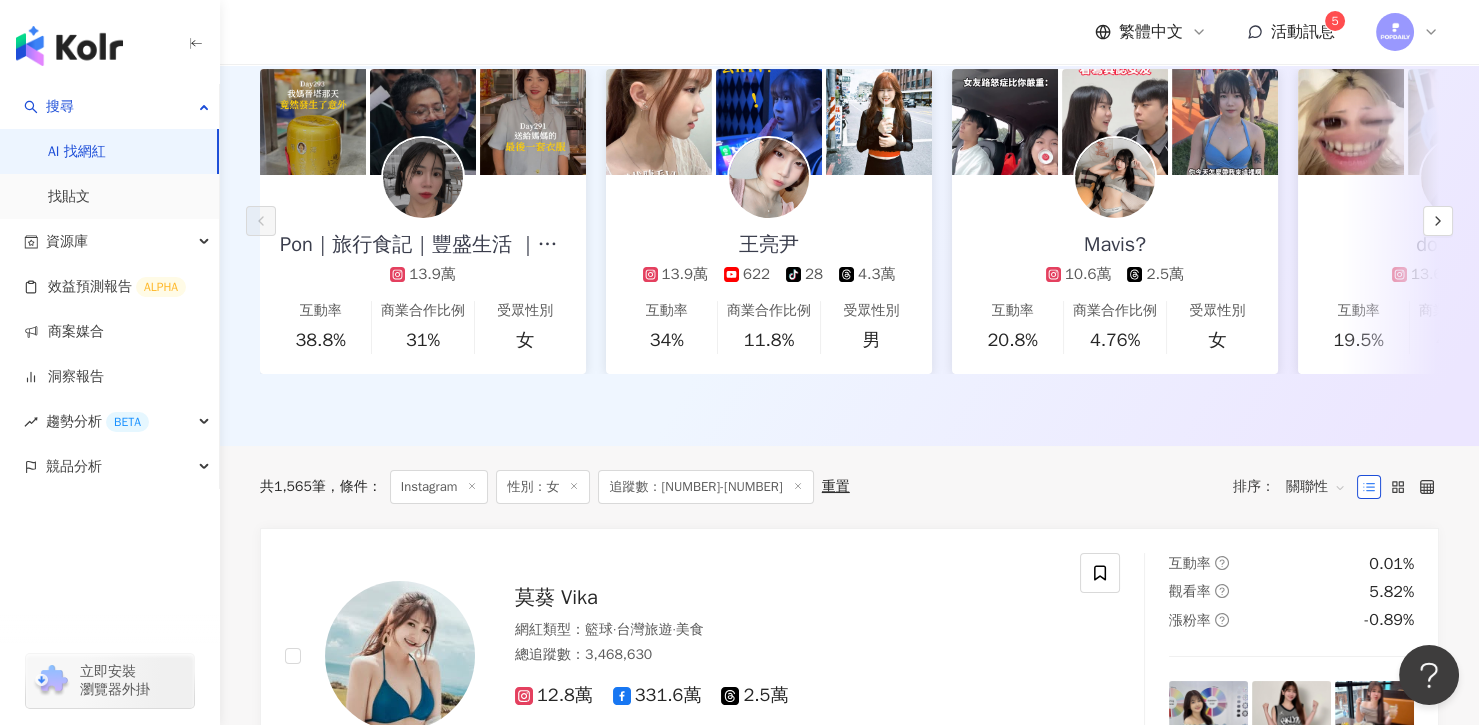scroll, scrollTop: 0, scrollLeft: 0, axis: both 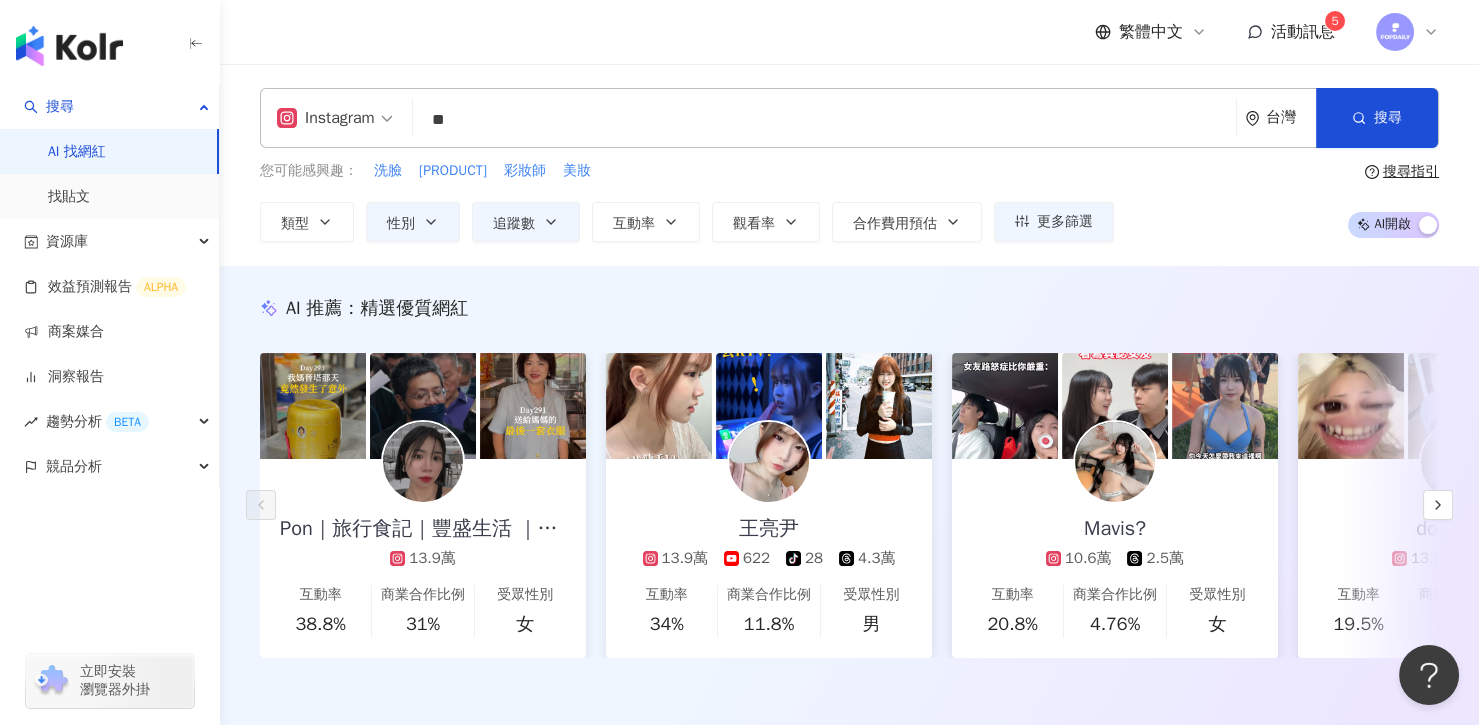 click on "**" at bounding box center (824, 120) 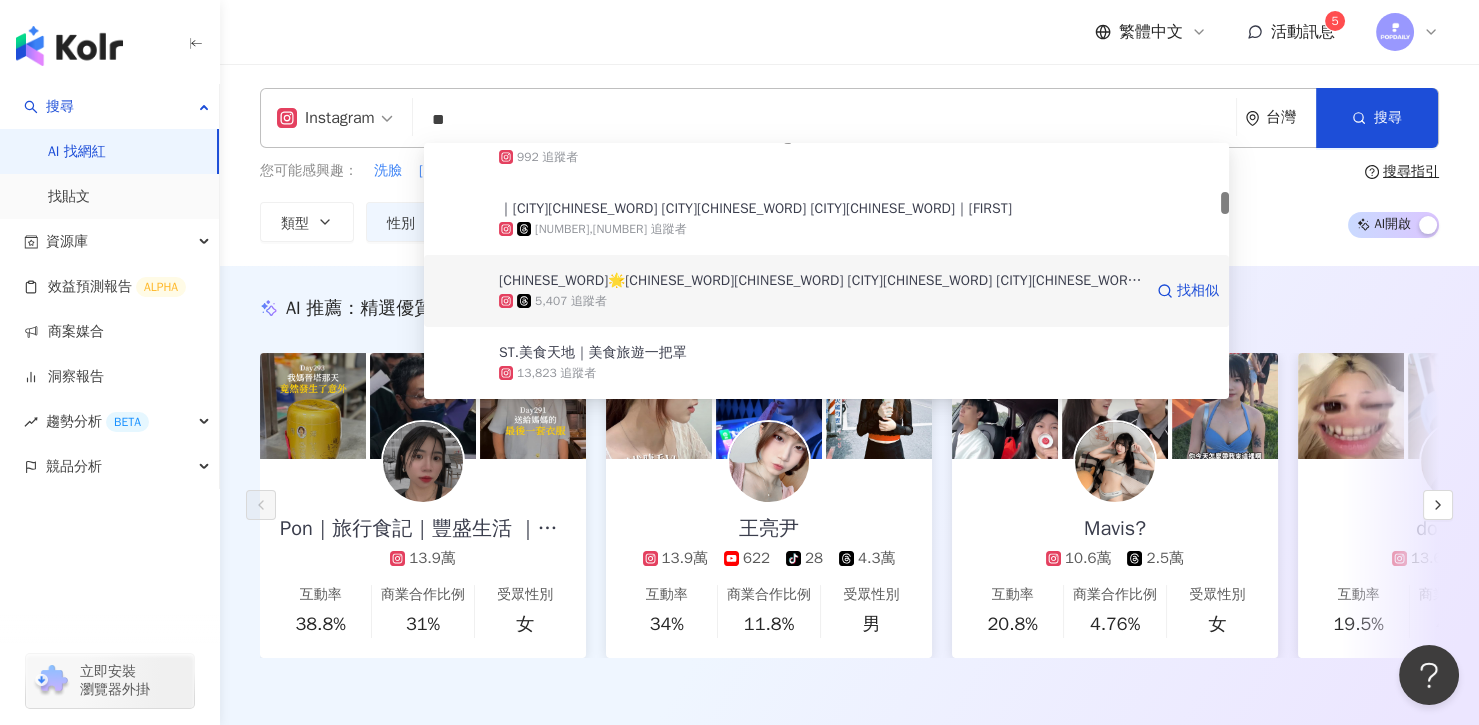 scroll, scrollTop: 591, scrollLeft: 0, axis: vertical 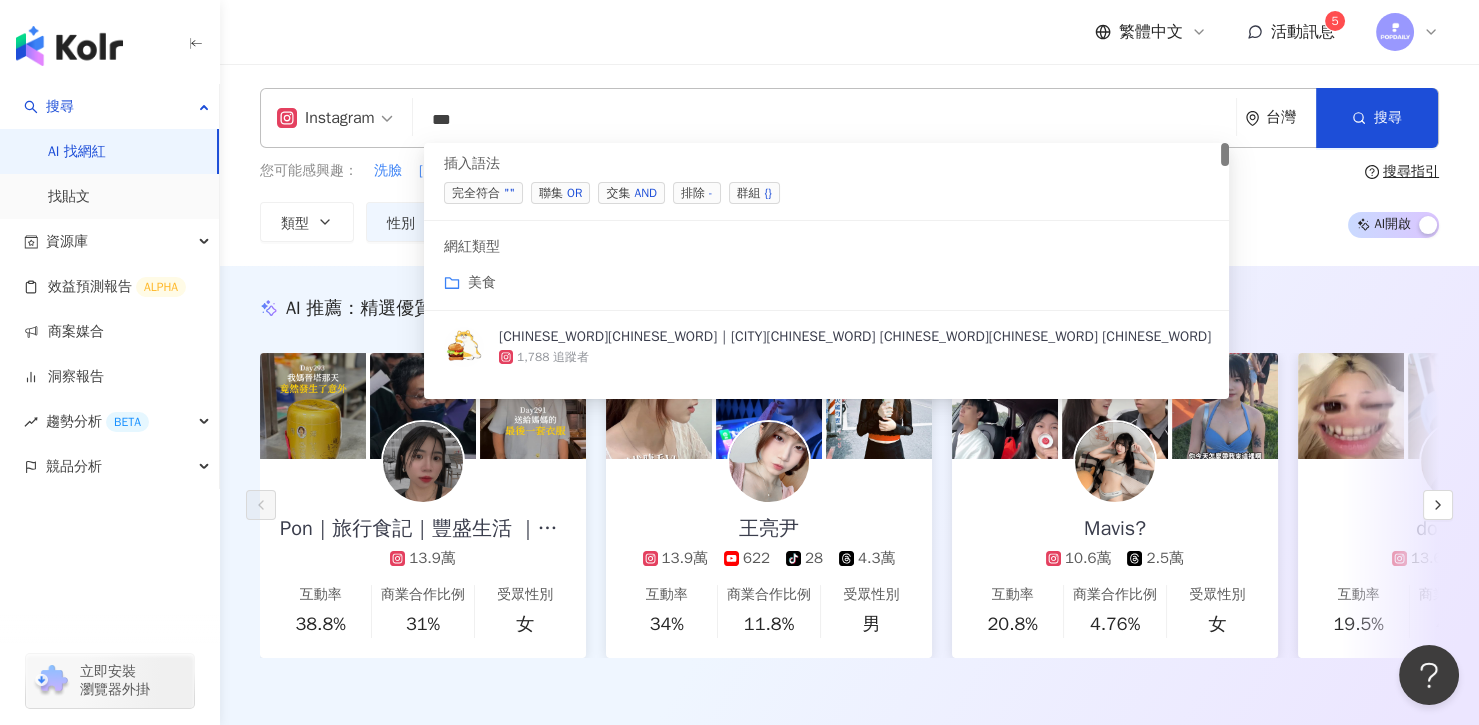 click on "AND" at bounding box center [645, 193] 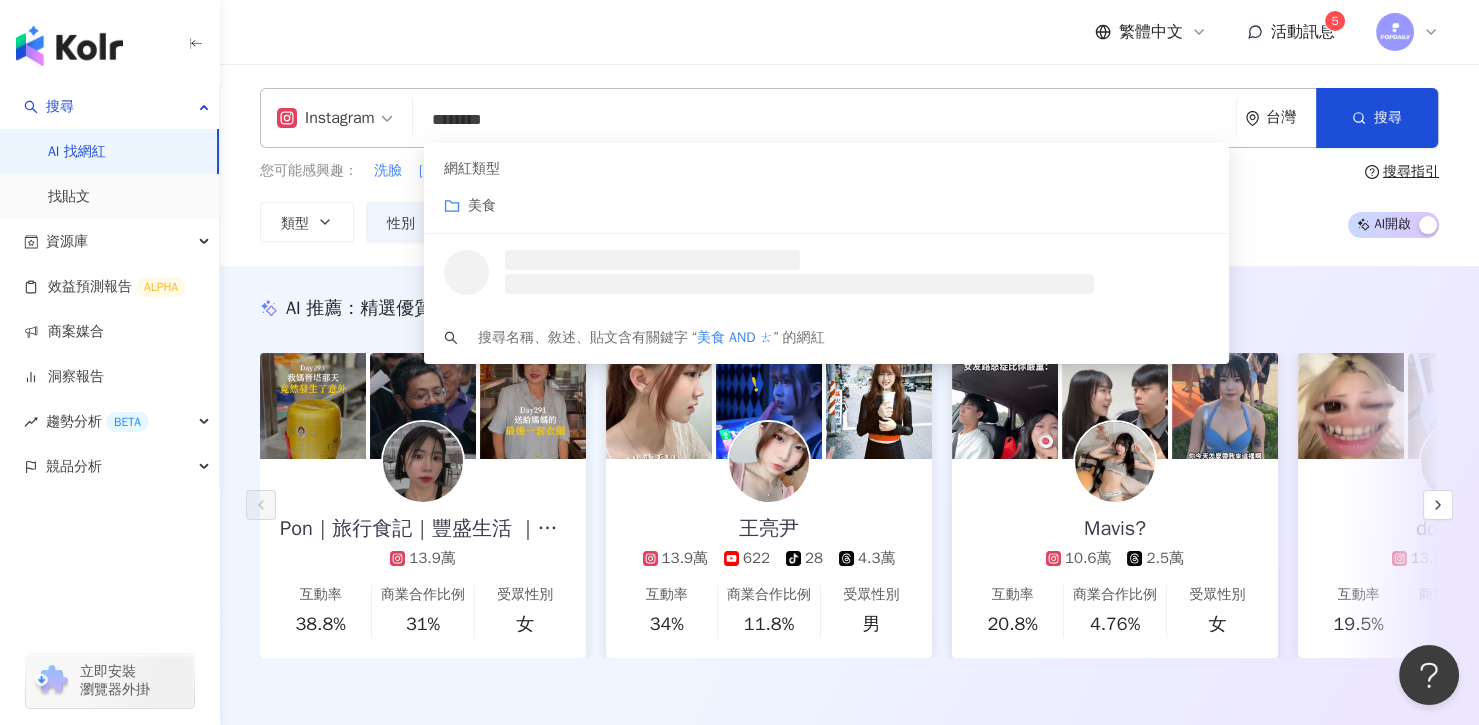 scroll, scrollTop: 0, scrollLeft: 0, axis: both 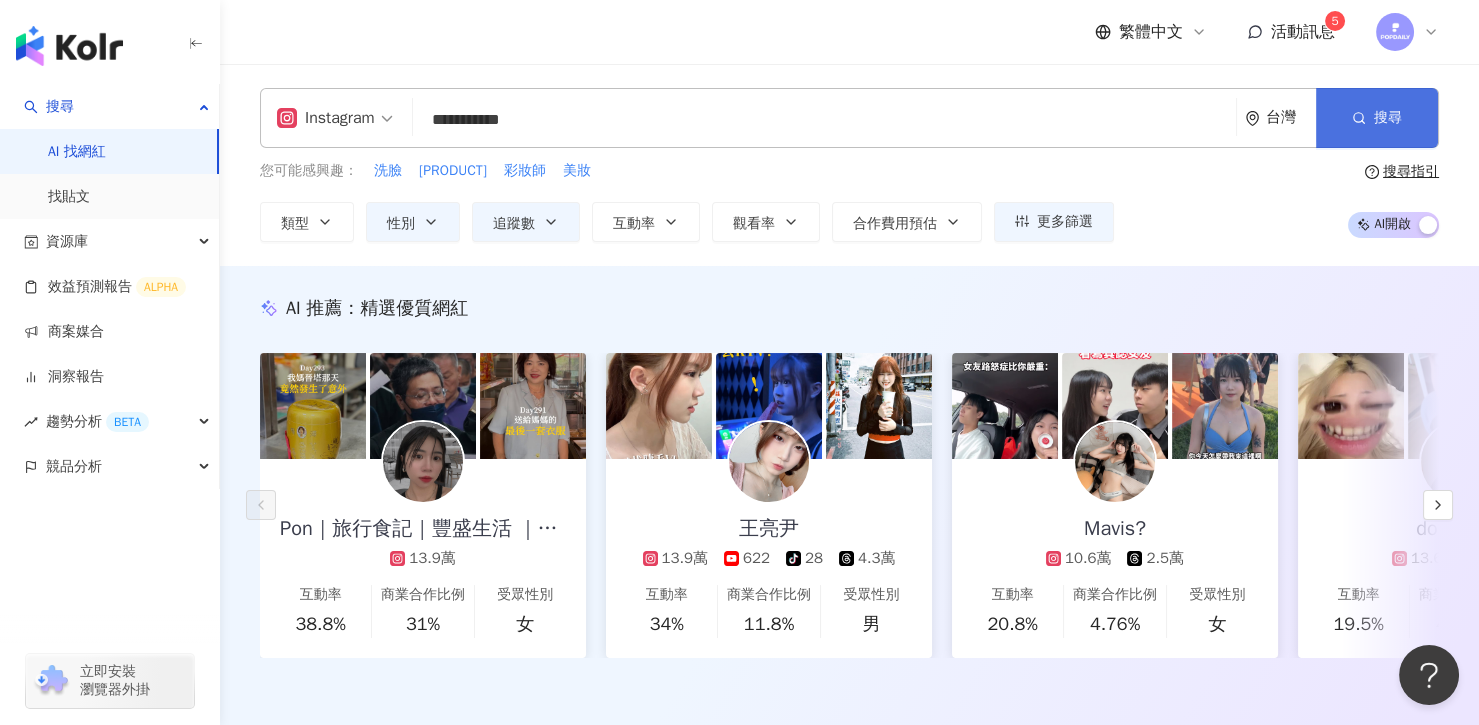 click 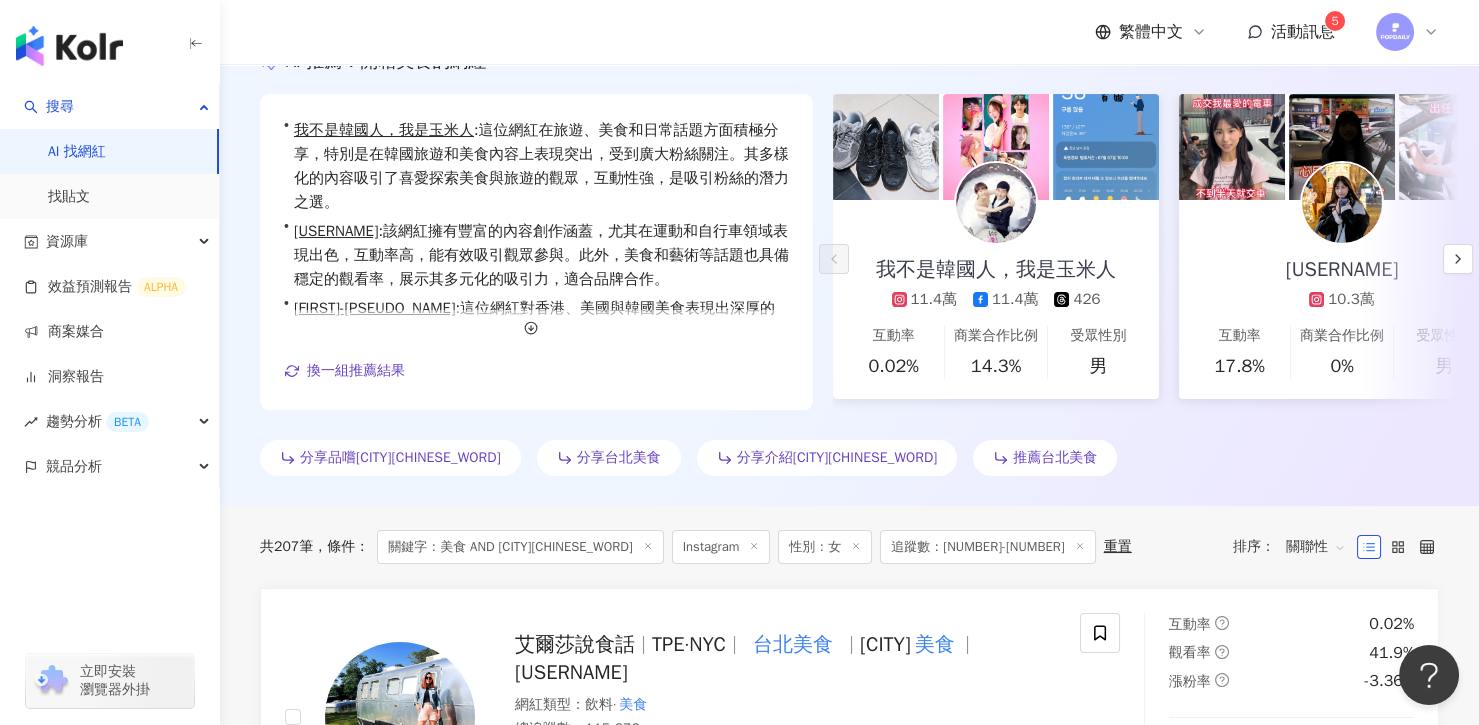 scroll, scrollTop: 0, scrollLeft: 0, axis: both 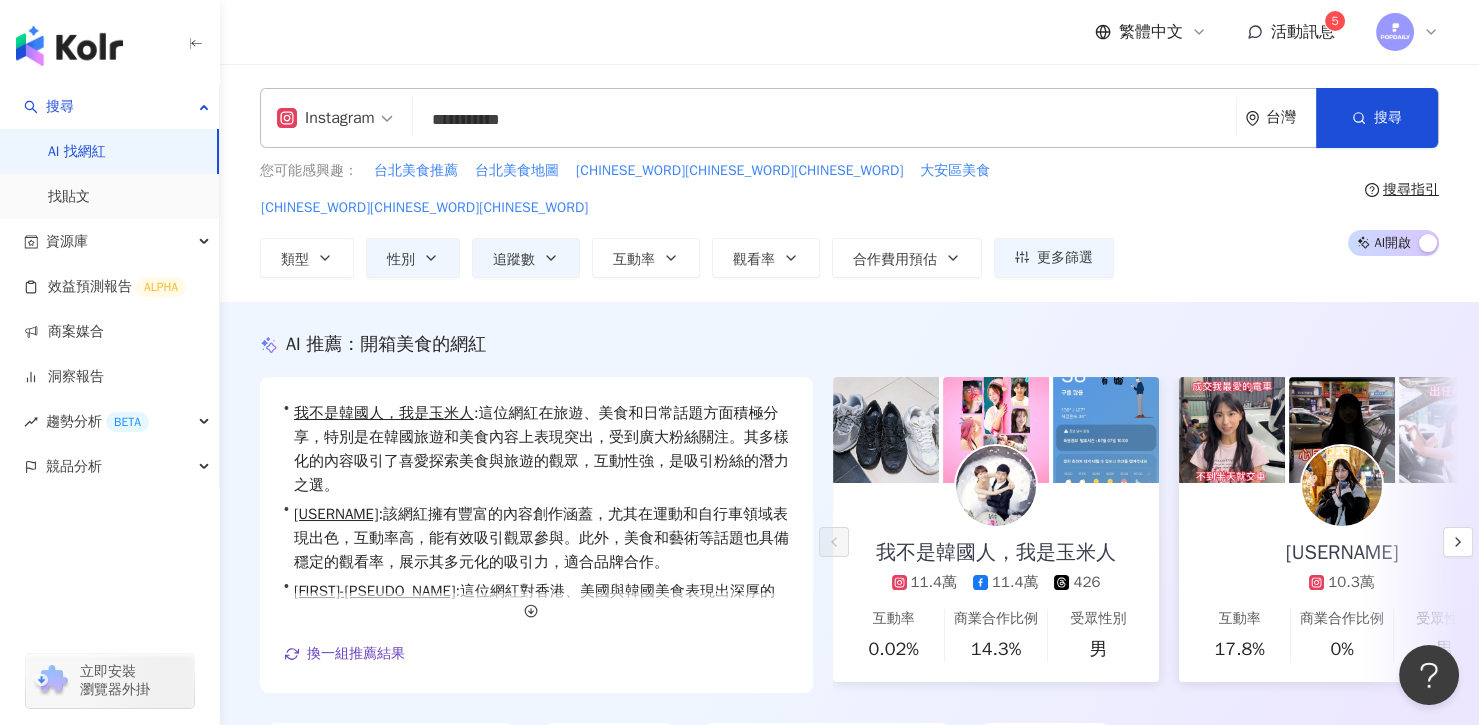 click on "**********" at bounding box center (824, 120) 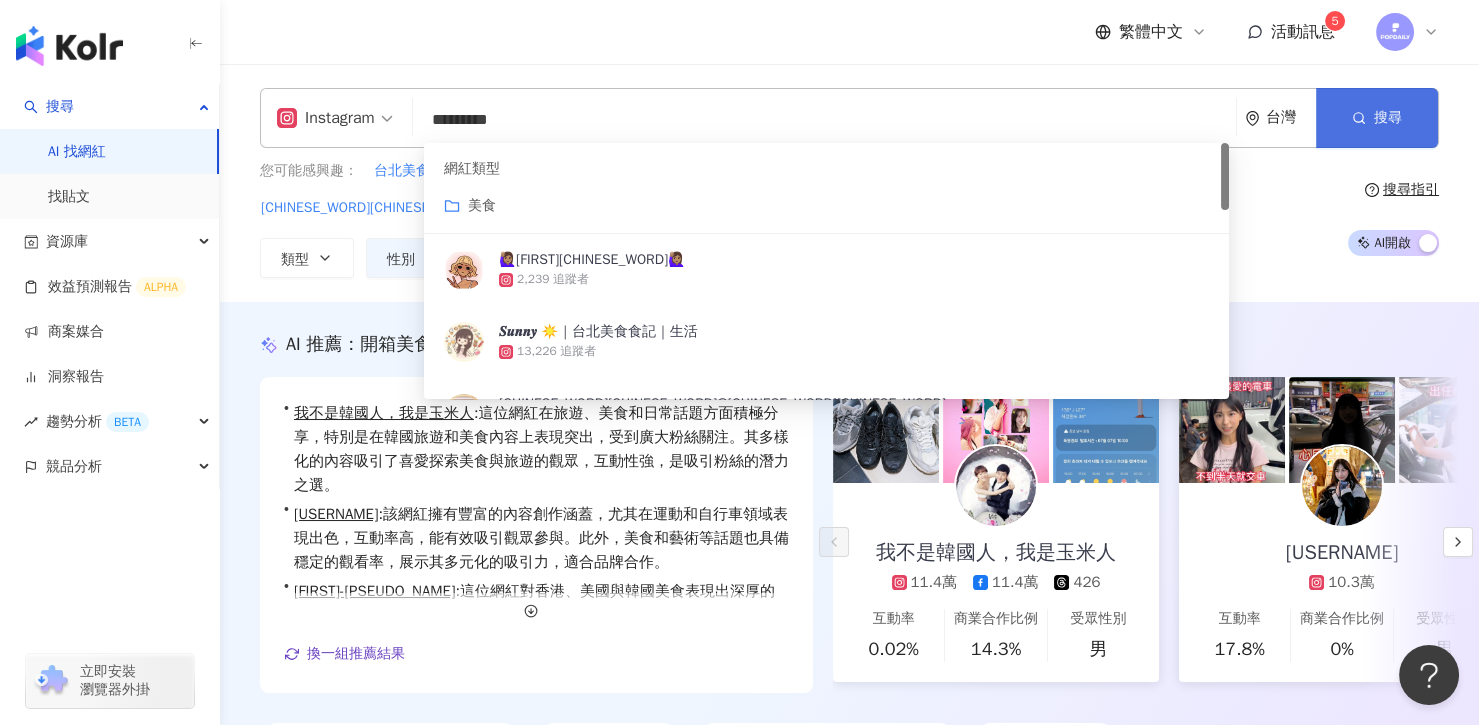 click on "搜尋" at bounding box center [1377, 118] 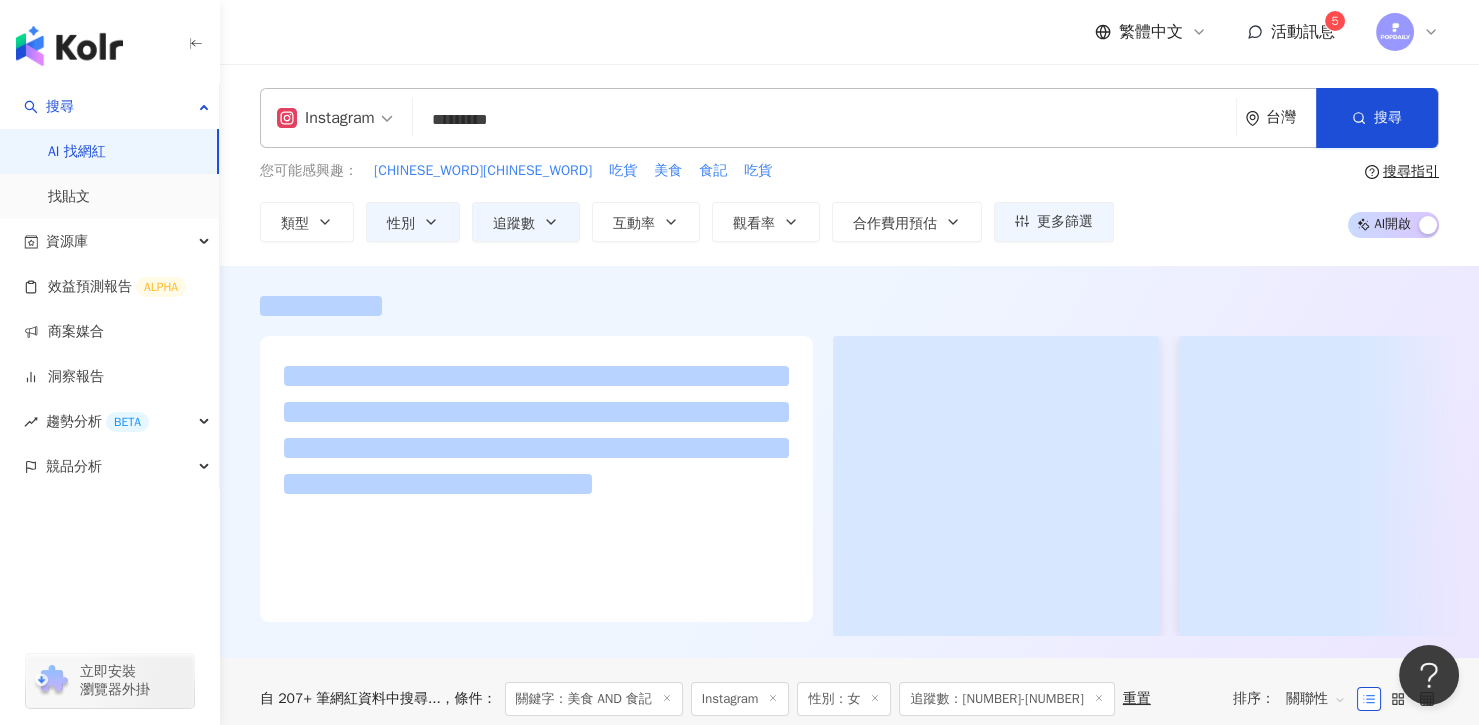 click on "*********" at bounding box center (824, 120) 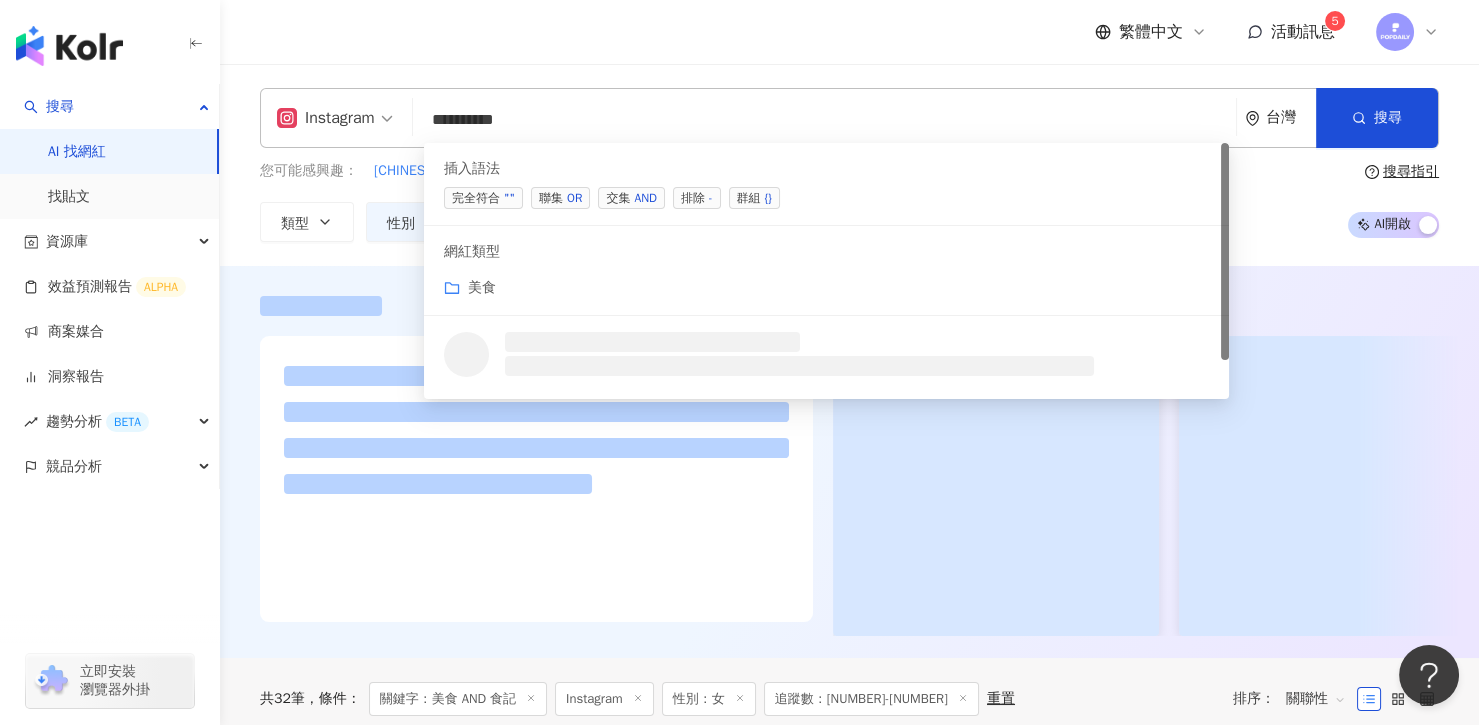 click on "AND" at bounding box center [645, 198] 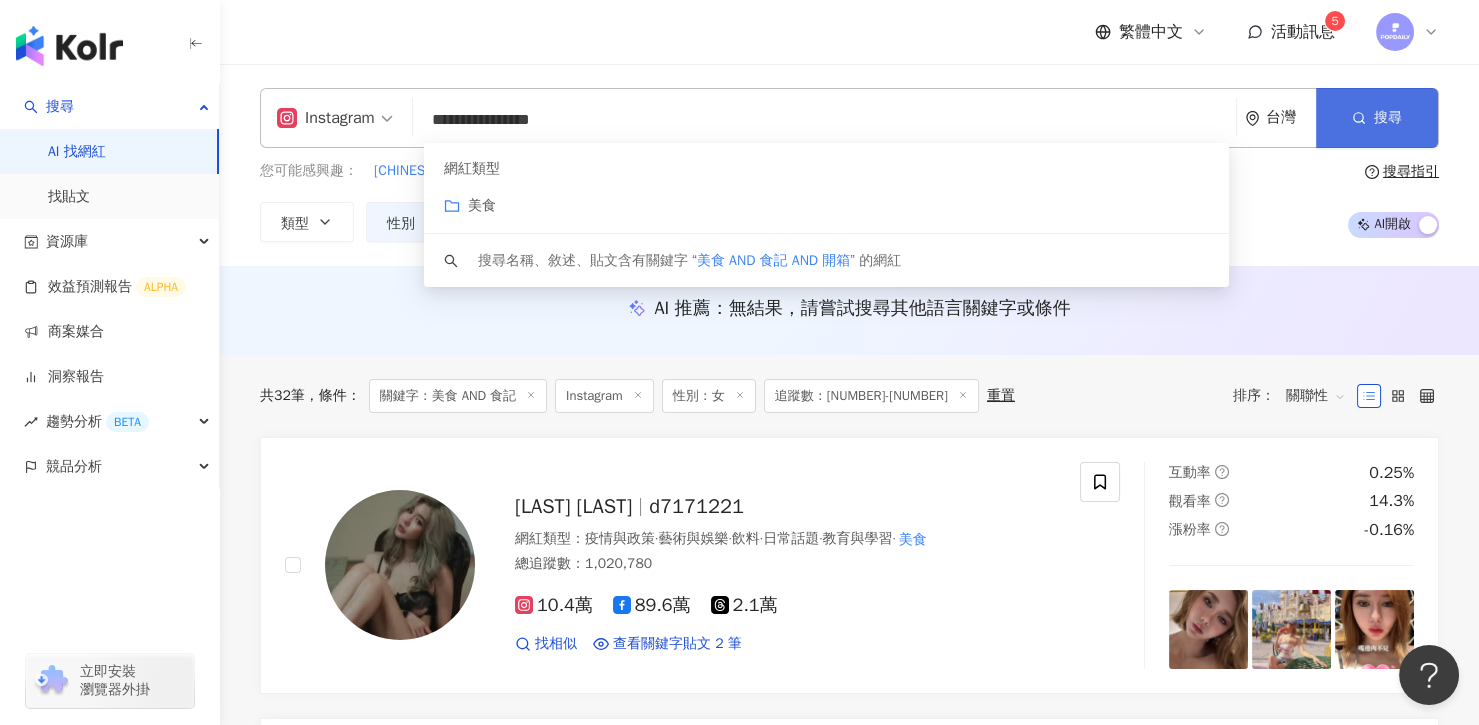 type on "**********" 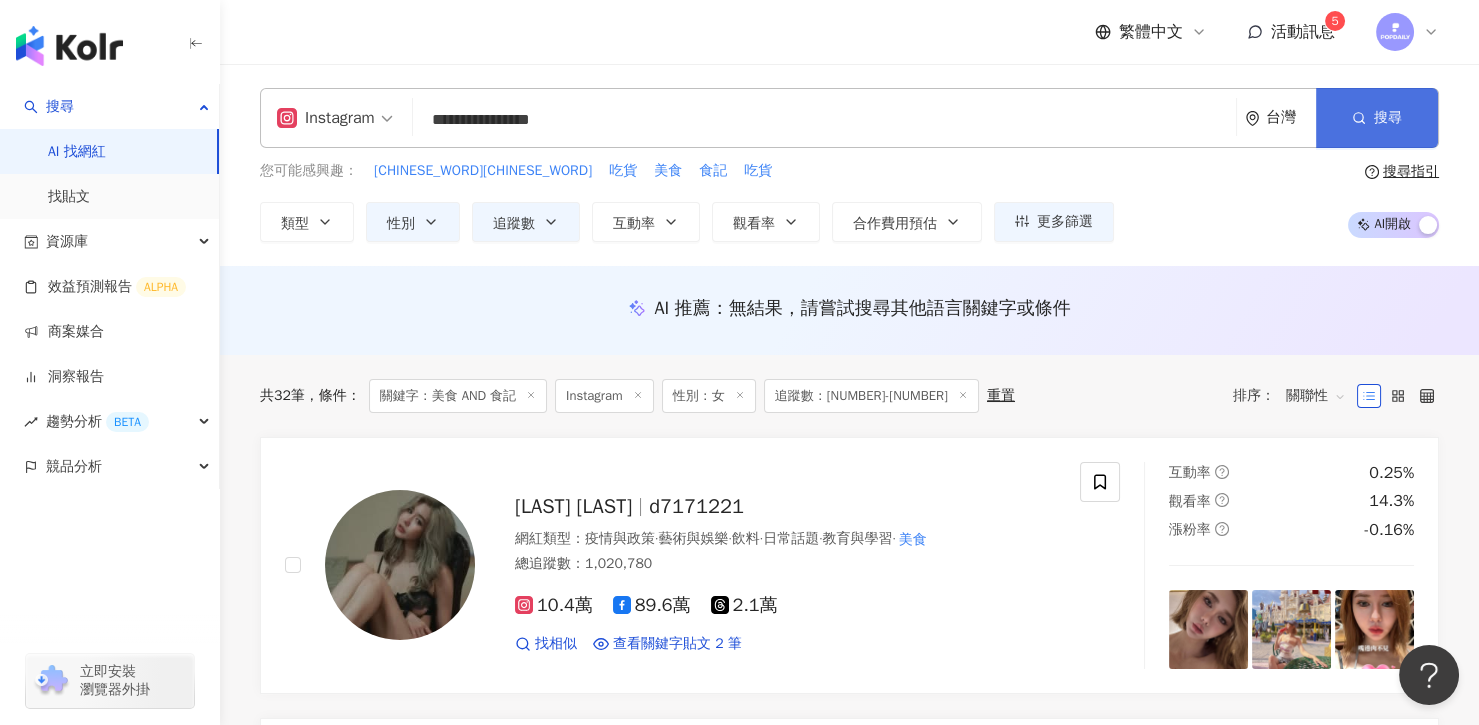 click on "搜尋" at bounding box center [1388, 118] 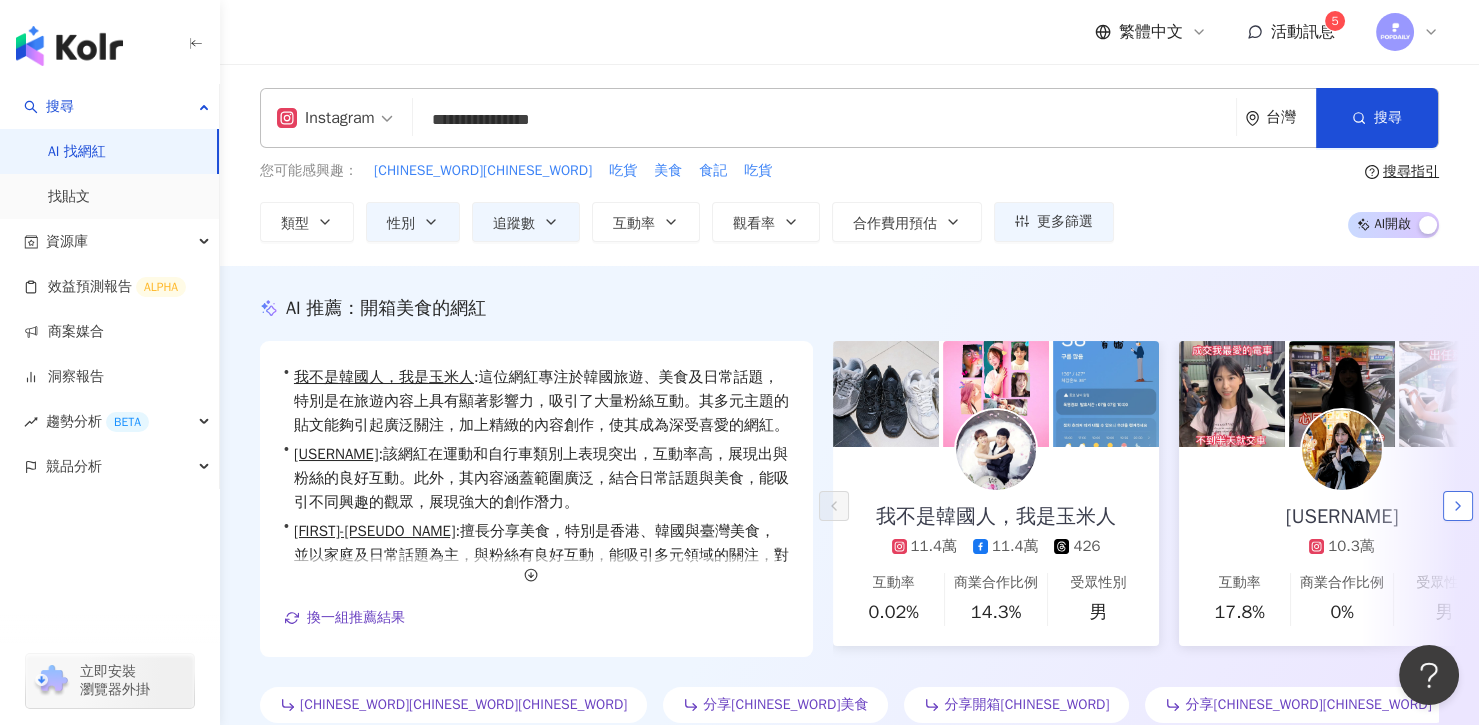 click 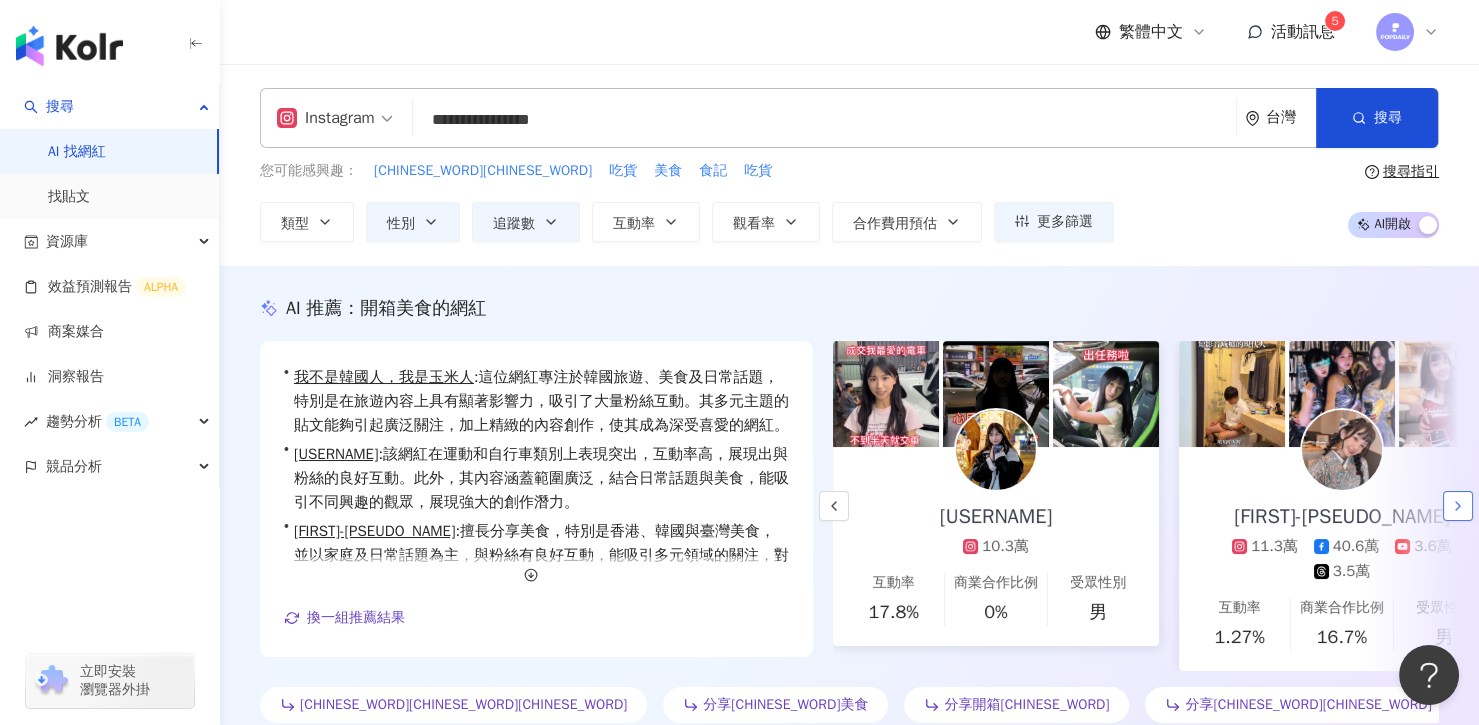click 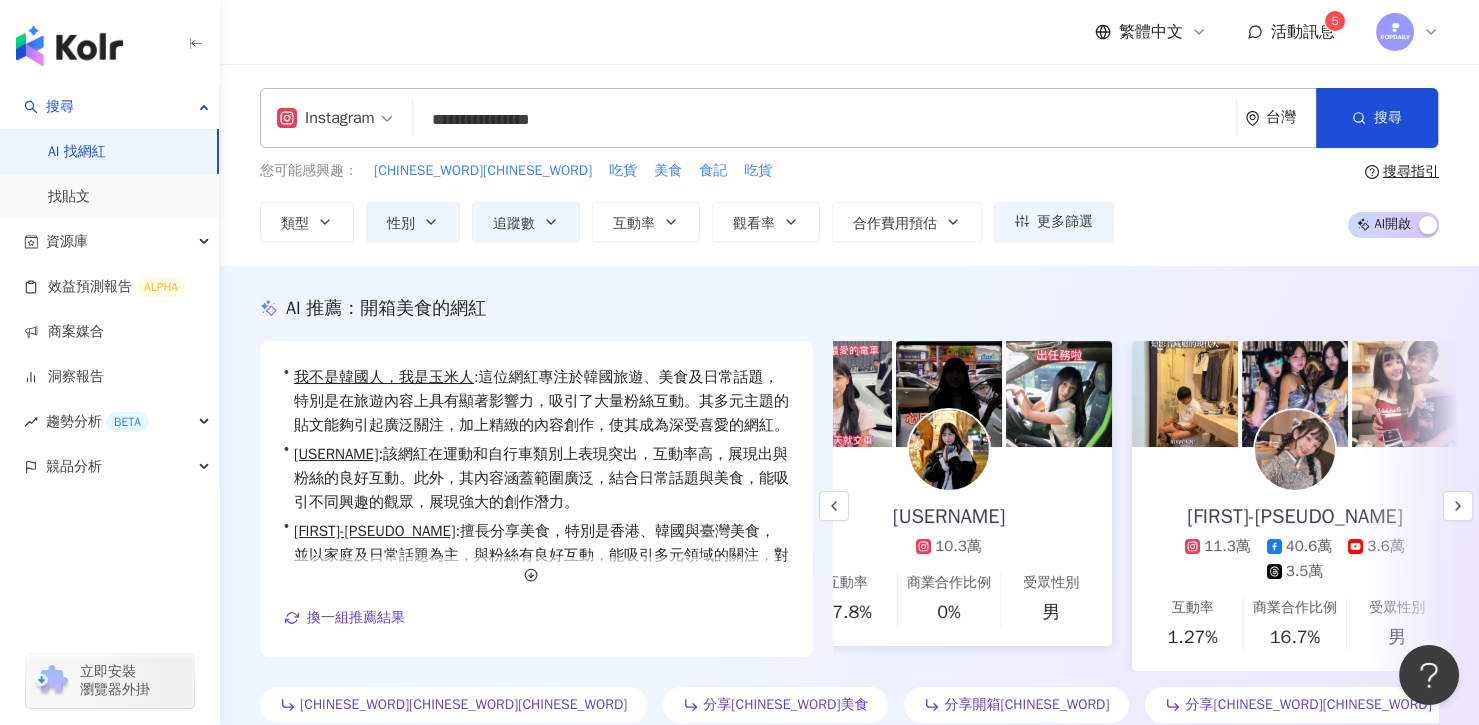 scroll, scrollTop: 0, scrollLeft: 451, axis: horizontal 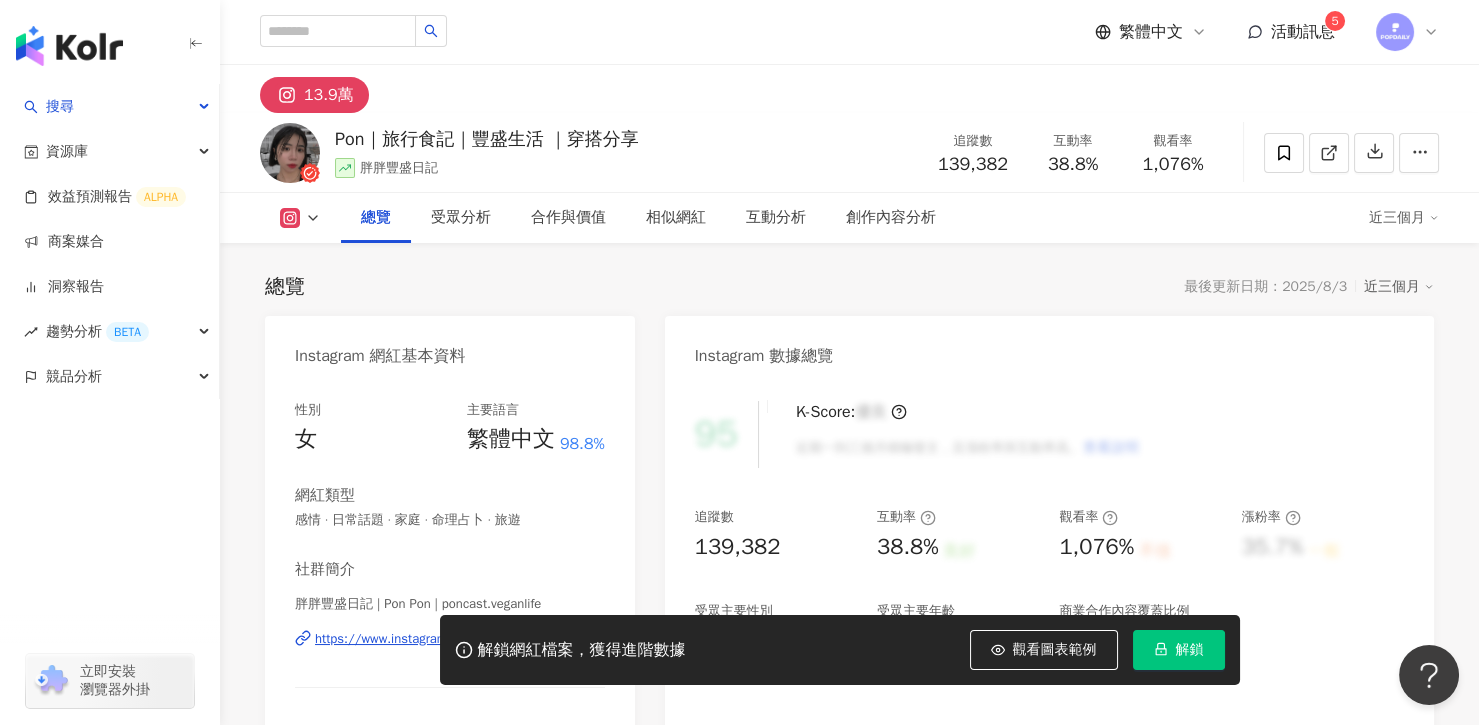click on "https://www.instagram.com/poncast.veganlife/" at bounding box center [451, 639] 